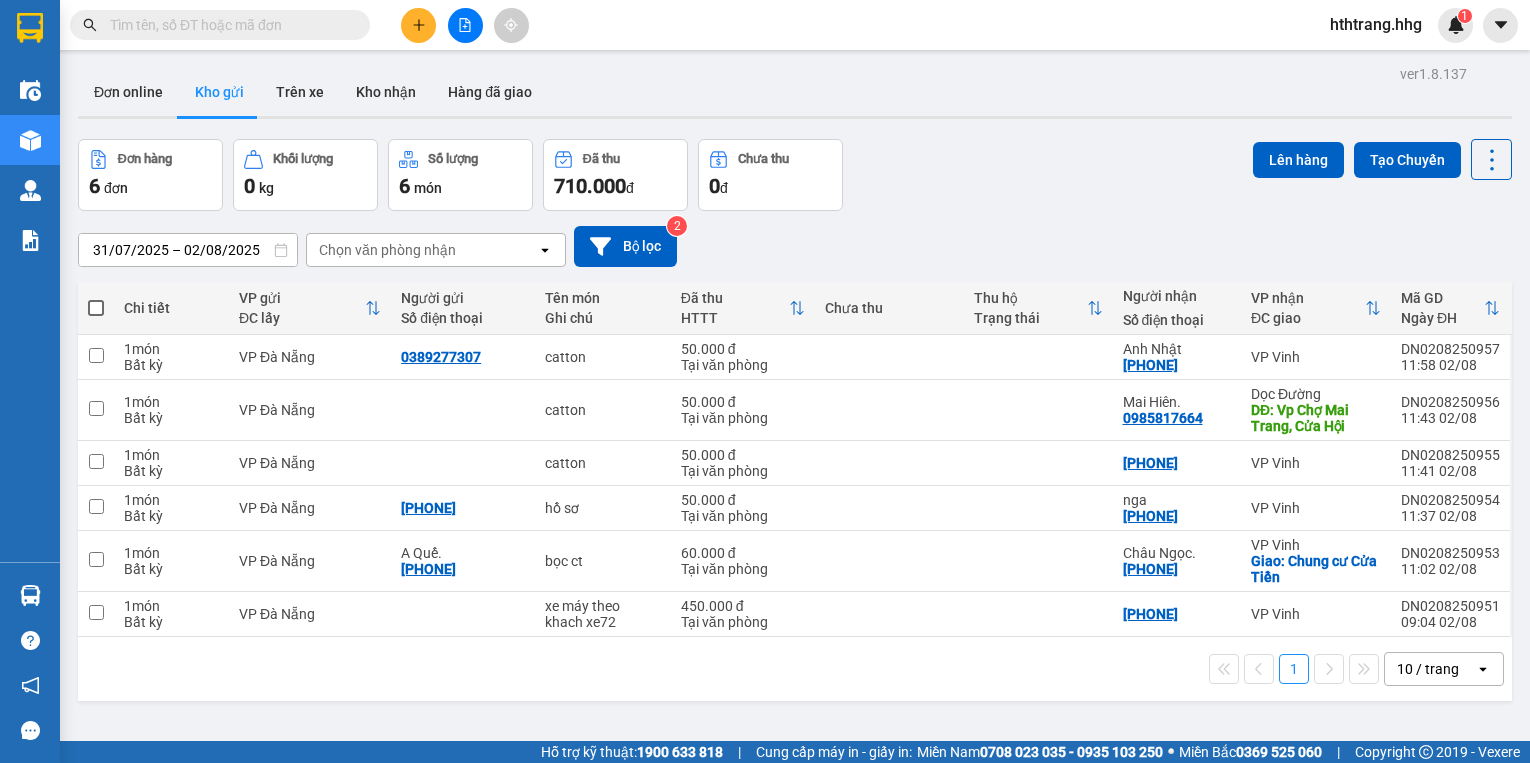 scroll, scrollTop: 0, scrollLeft: 0, axis: both 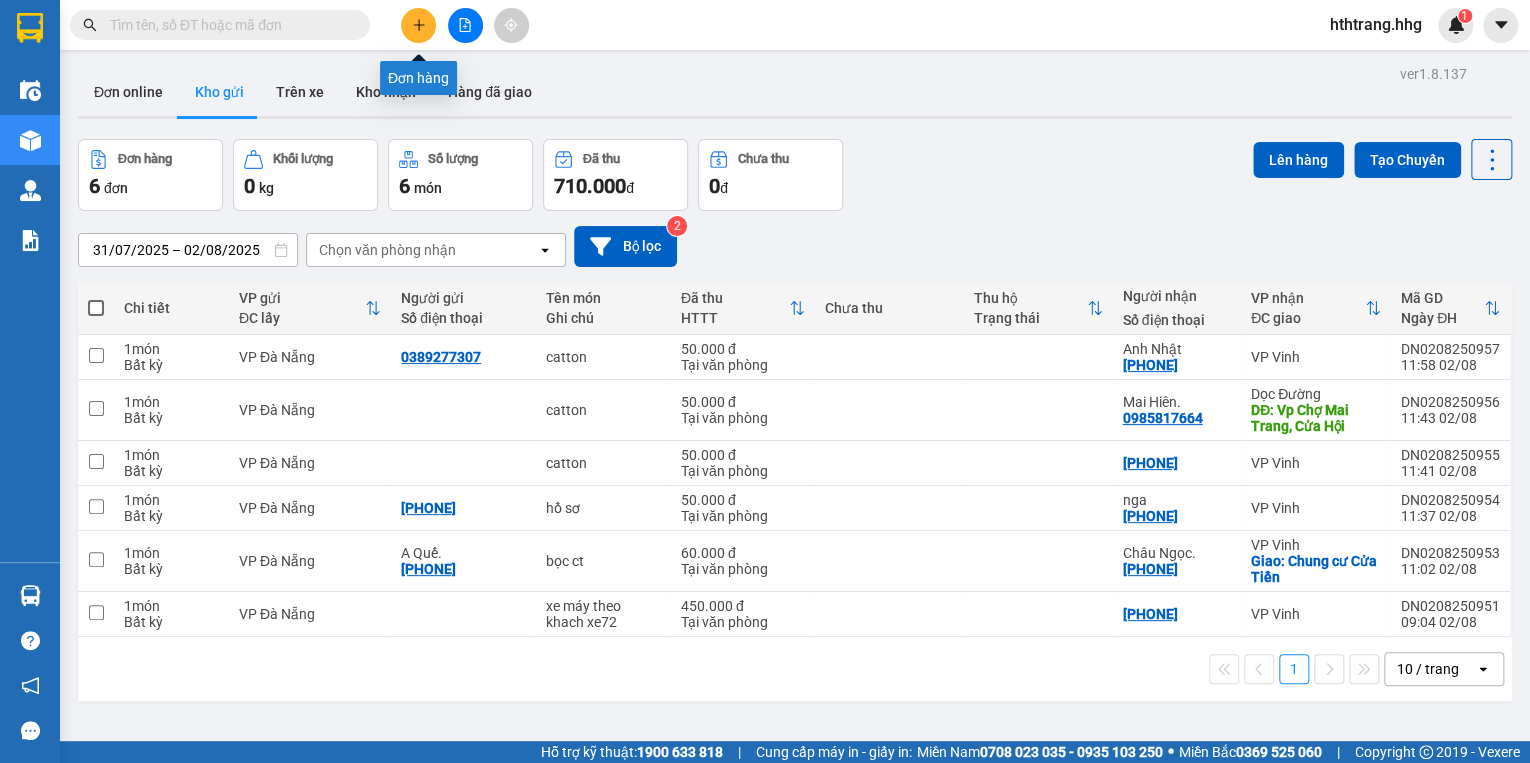 click at bounding box center (418, 25) 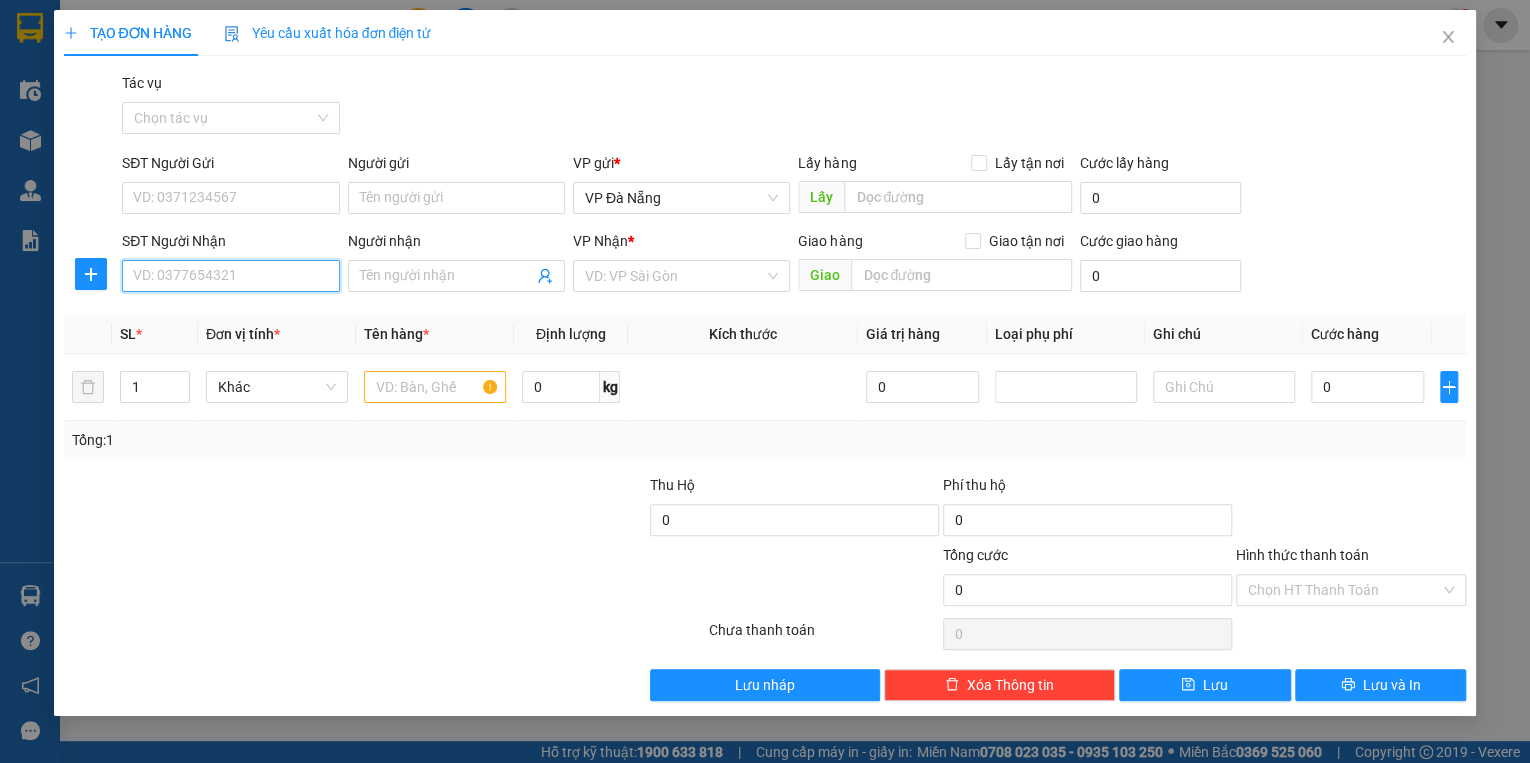 click on "SĐT Người Nhận" at bounding box center (230, 276) 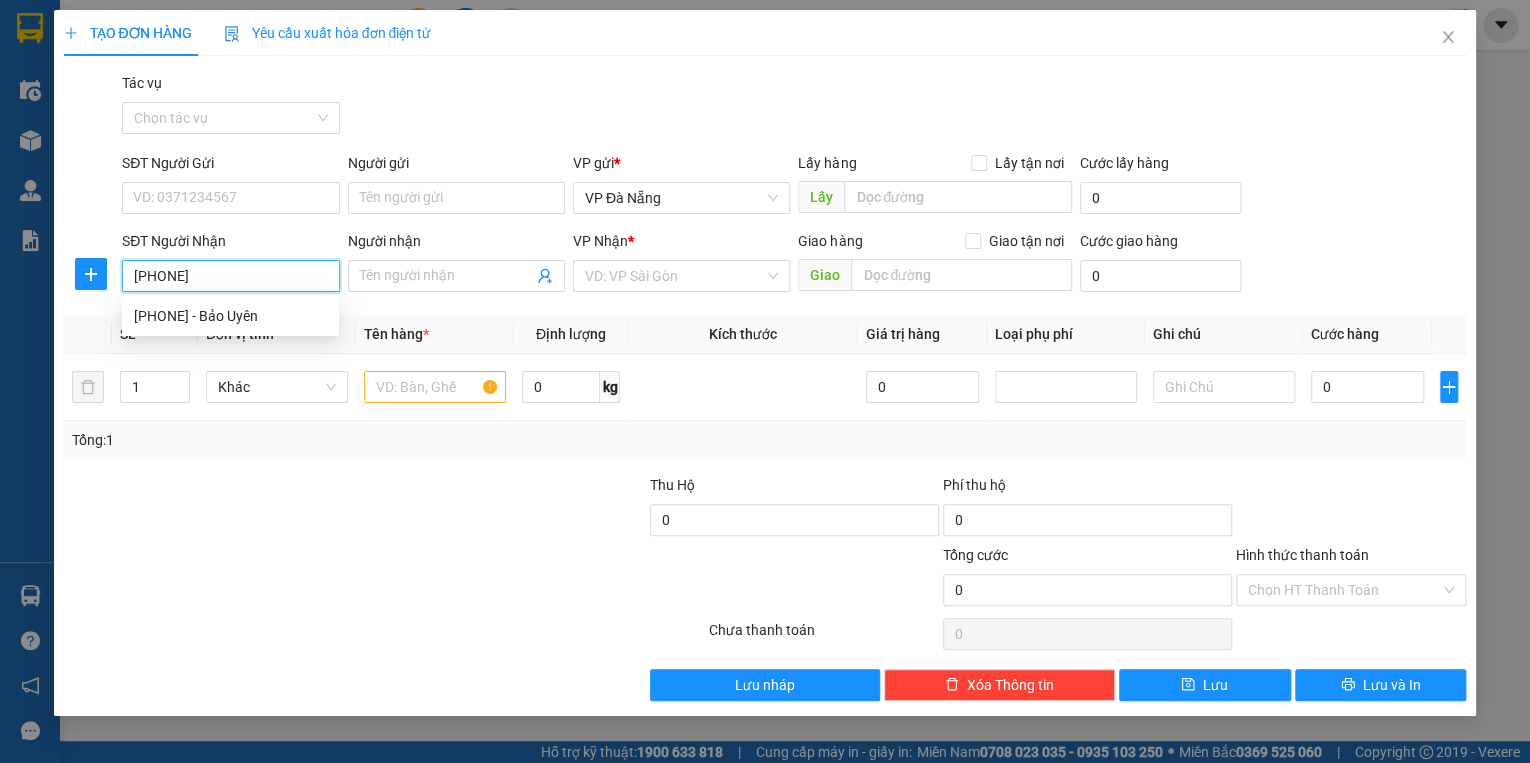 type on "[PHONE]" 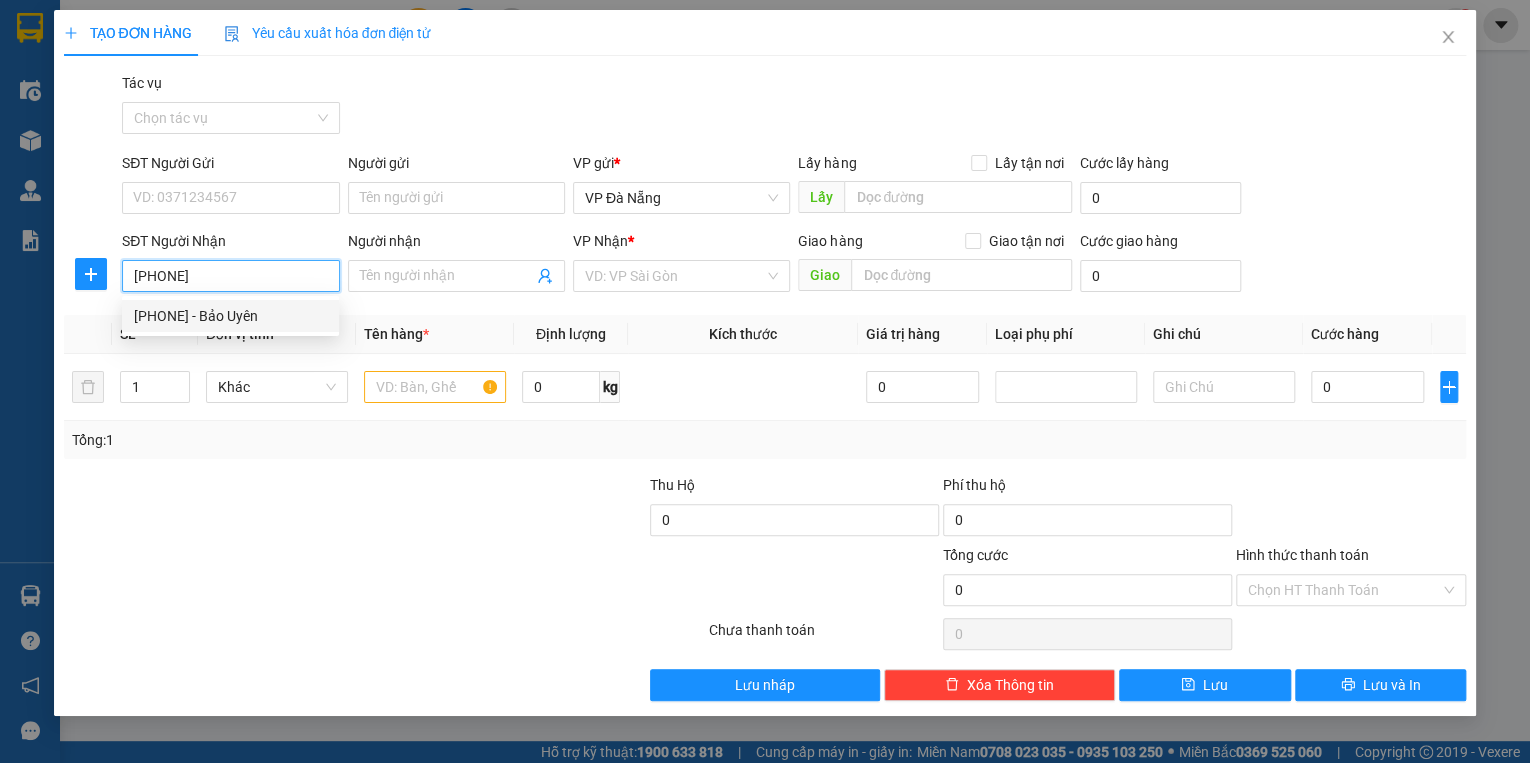 click on "[PHONE] - Bảo Uyên" at bounding box center [230, 316] 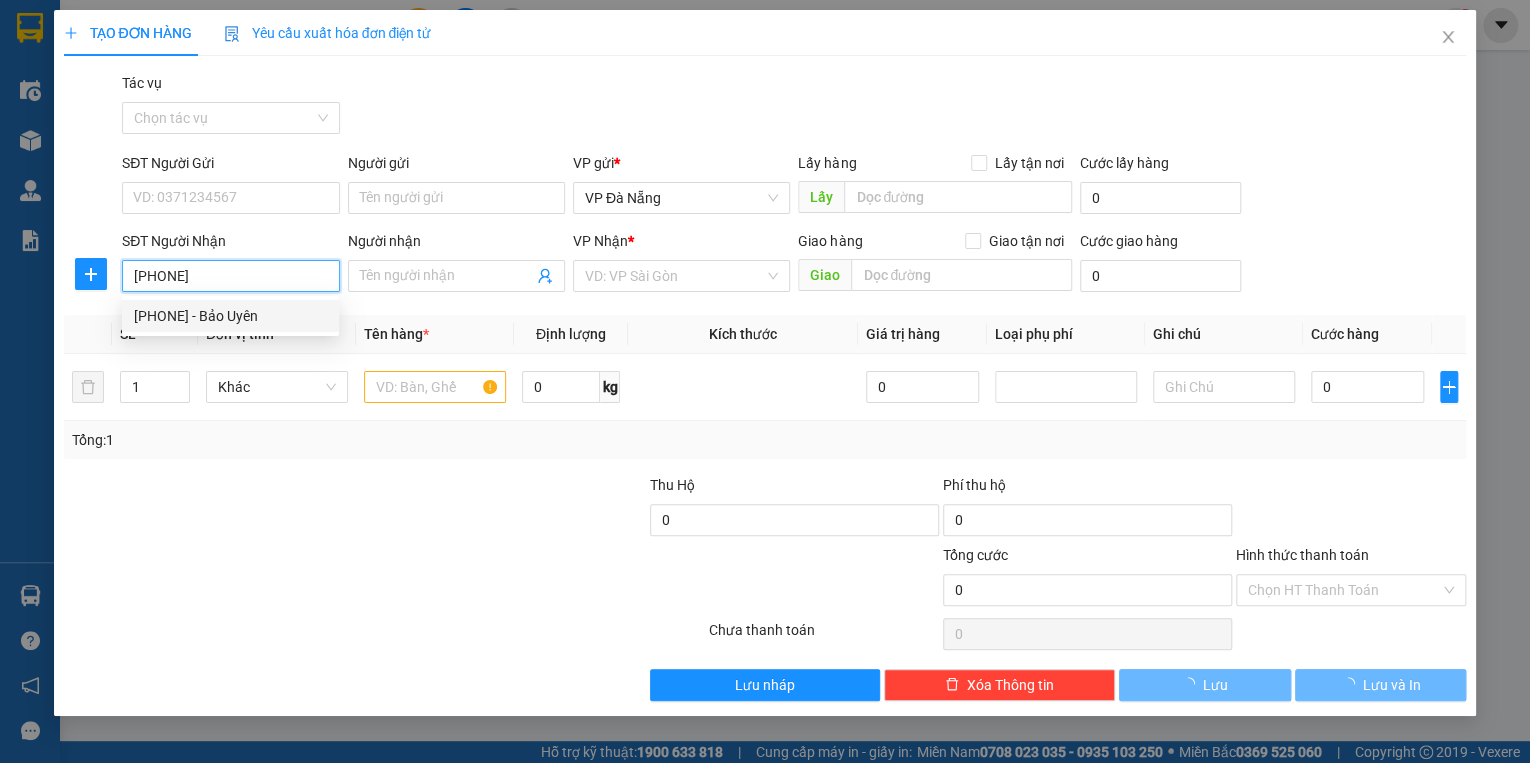 type on "Bảo Uyên" 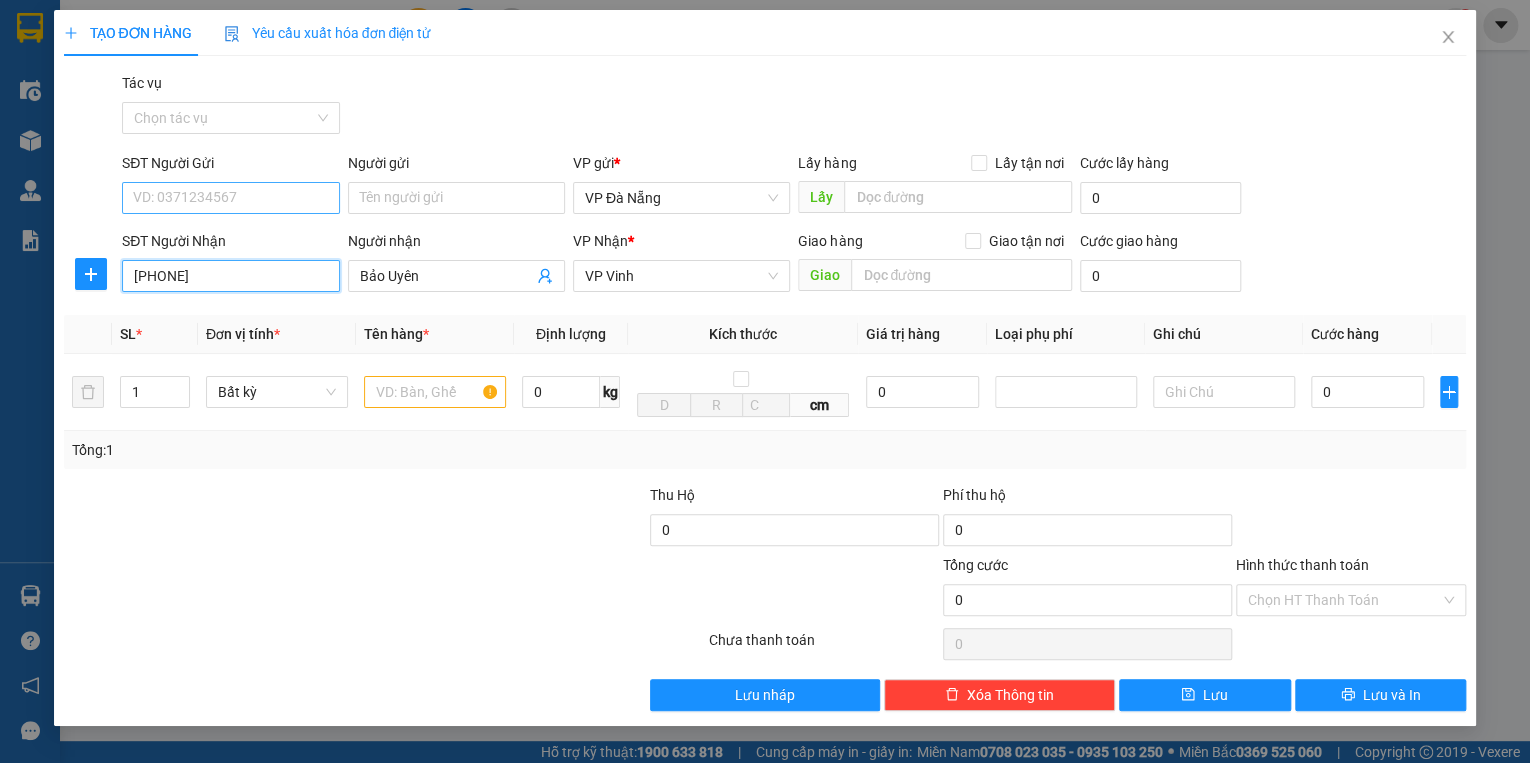 type on "[PHONE]" 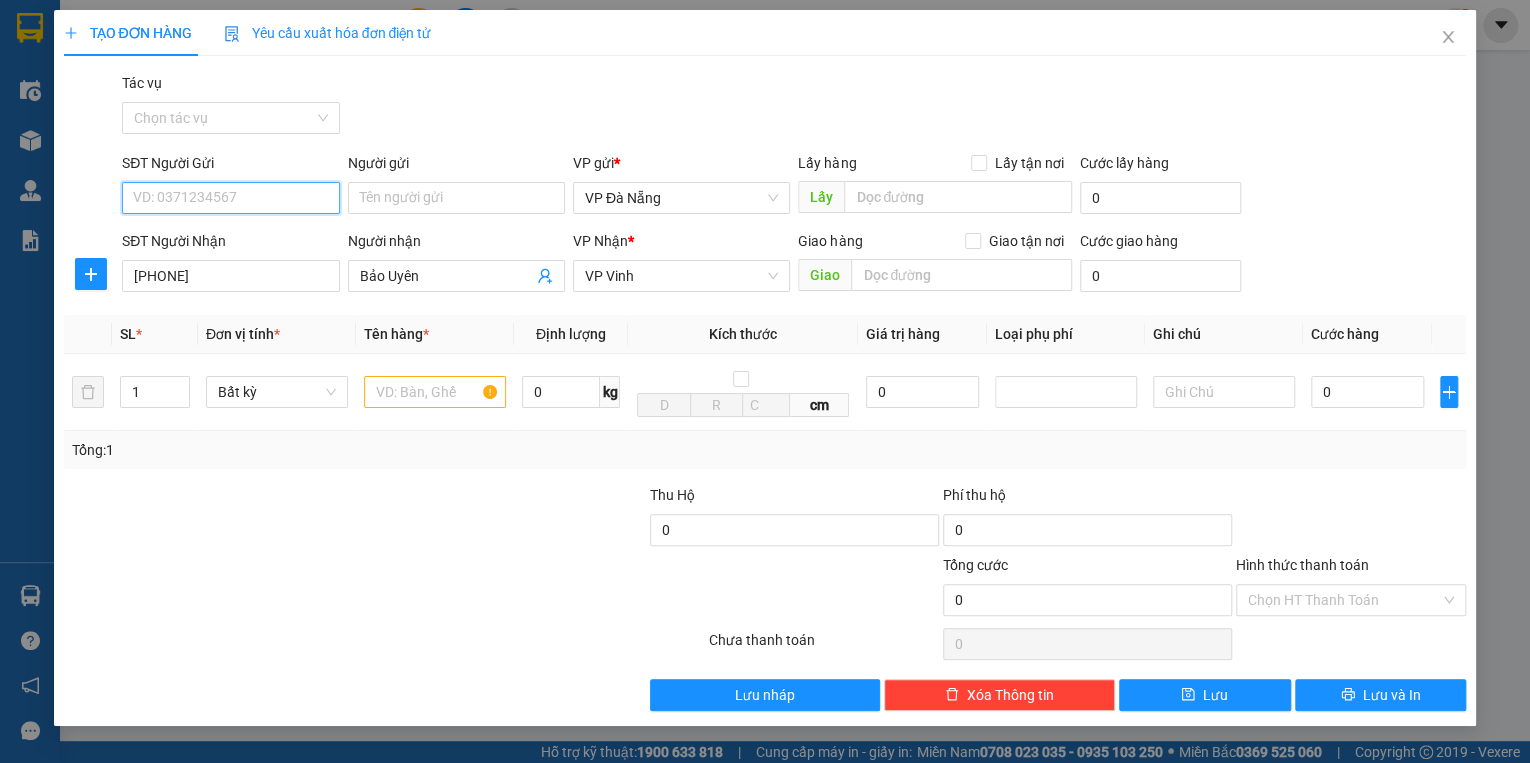 click on "SĐT Người Gửi" at bounding box center [230, 198] 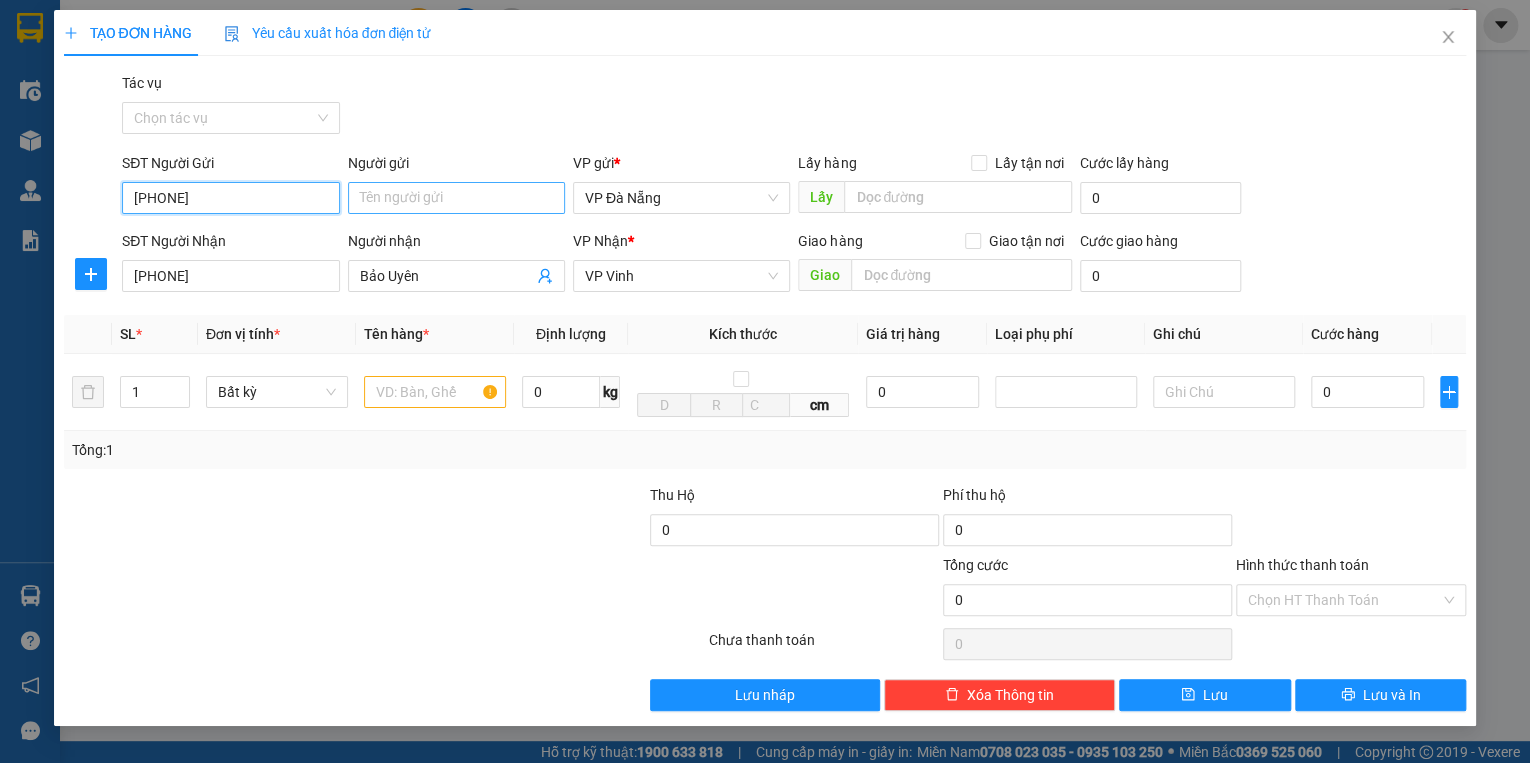 type on "[PHONE]" 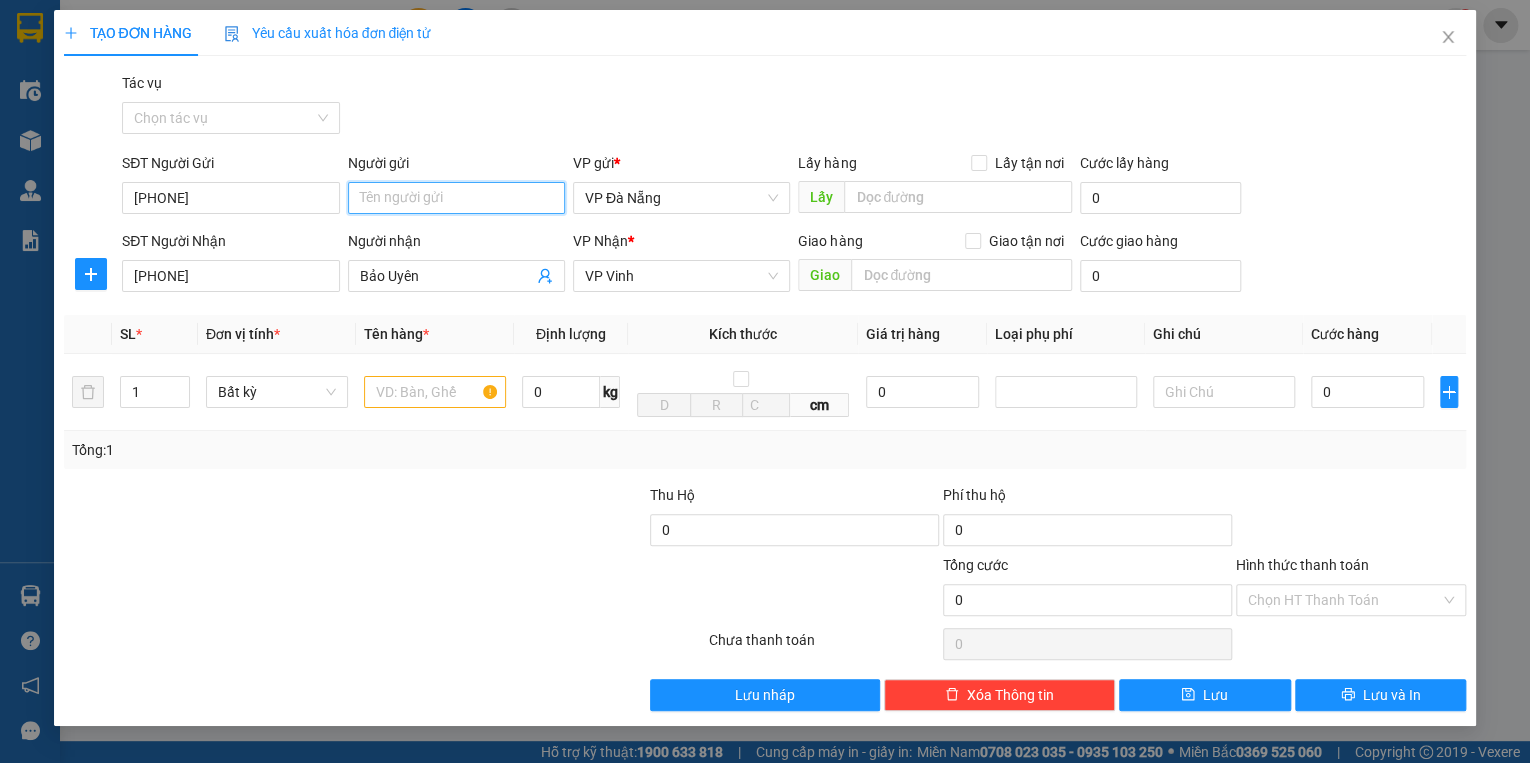 click on "Người gửi" at bounding box center (456, 198) 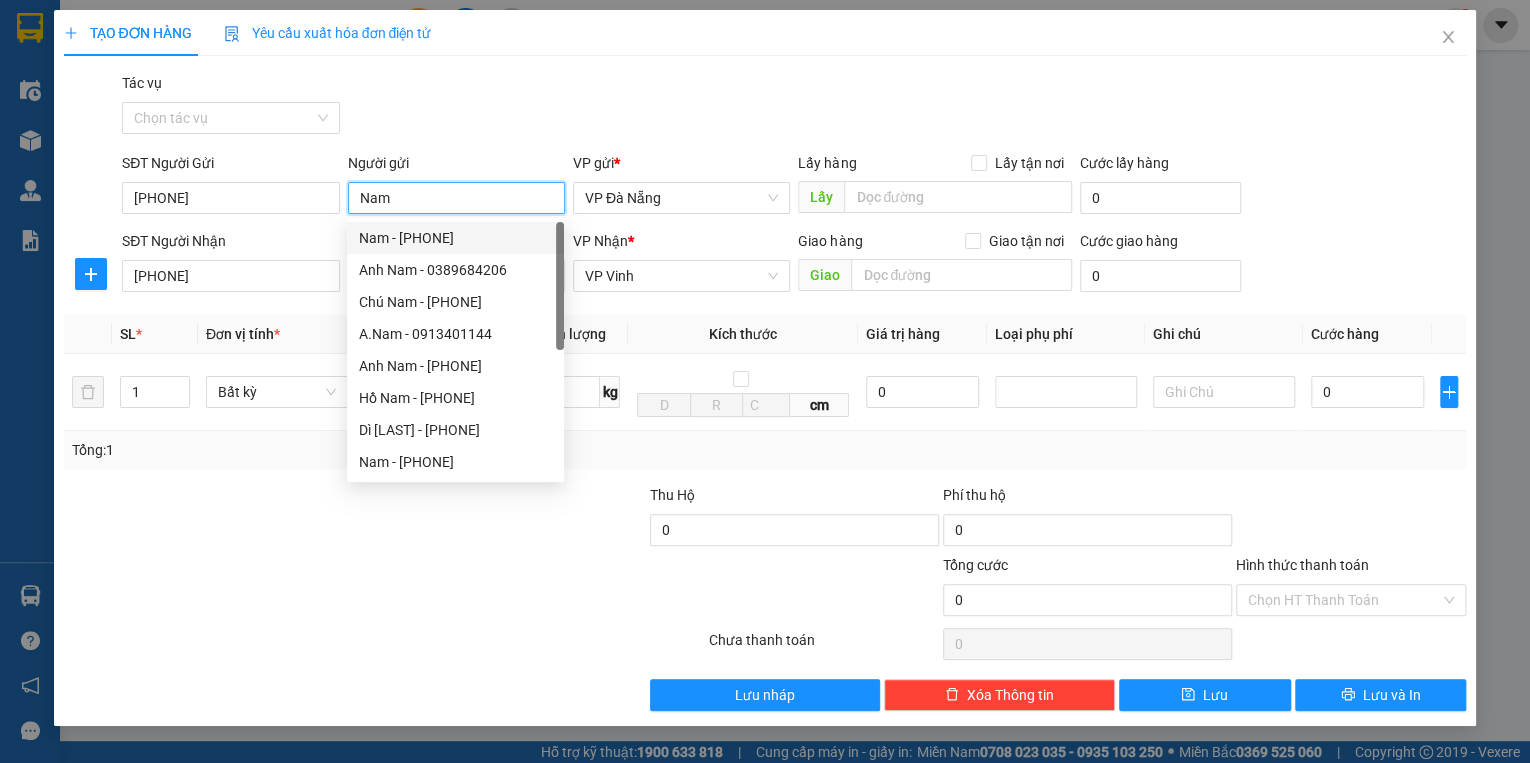 type on "Nam" 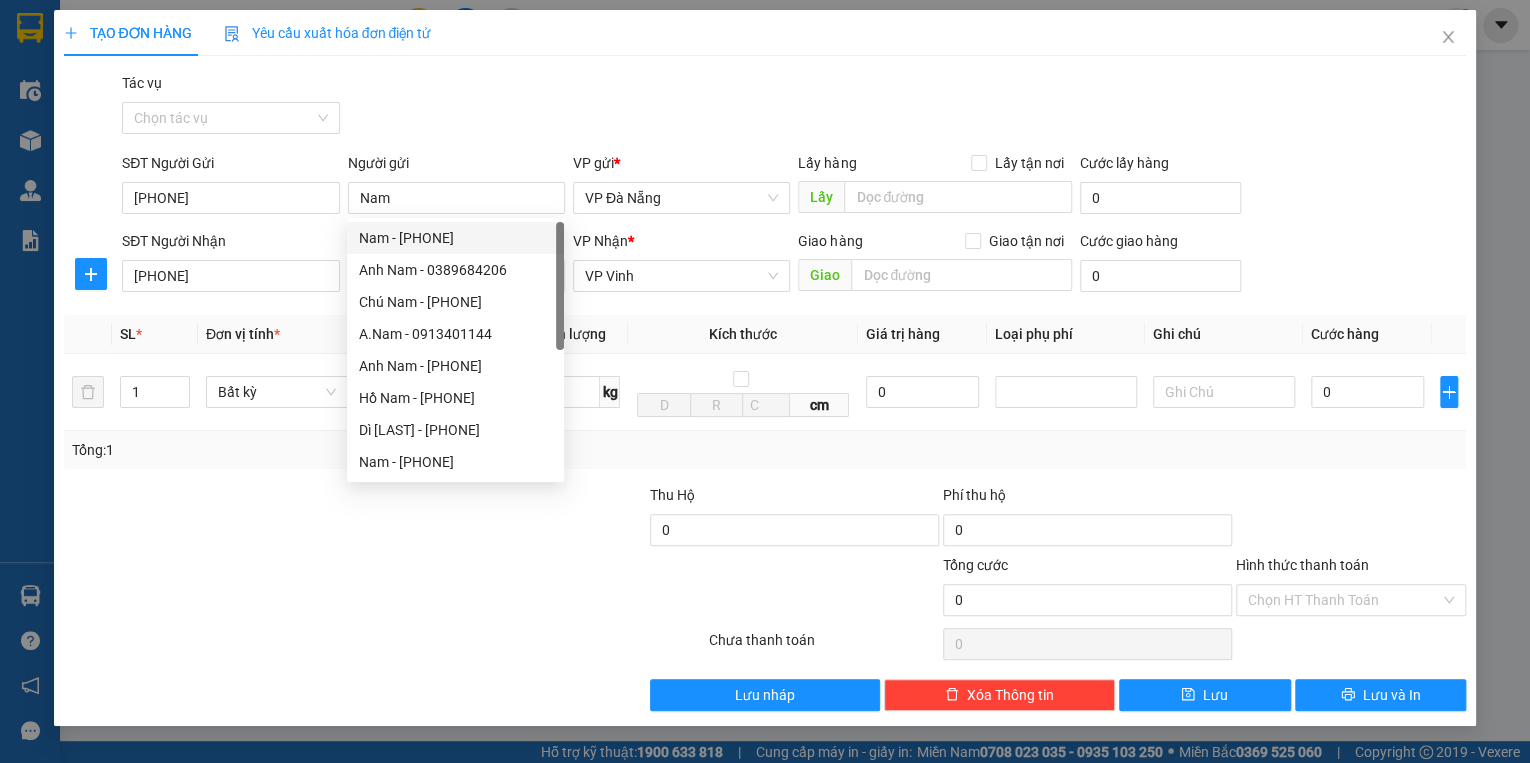 drag, startPoint x: 587, startPoint y: 734, endPoint x: 520, endPoint y: 504, distance: 239.56001 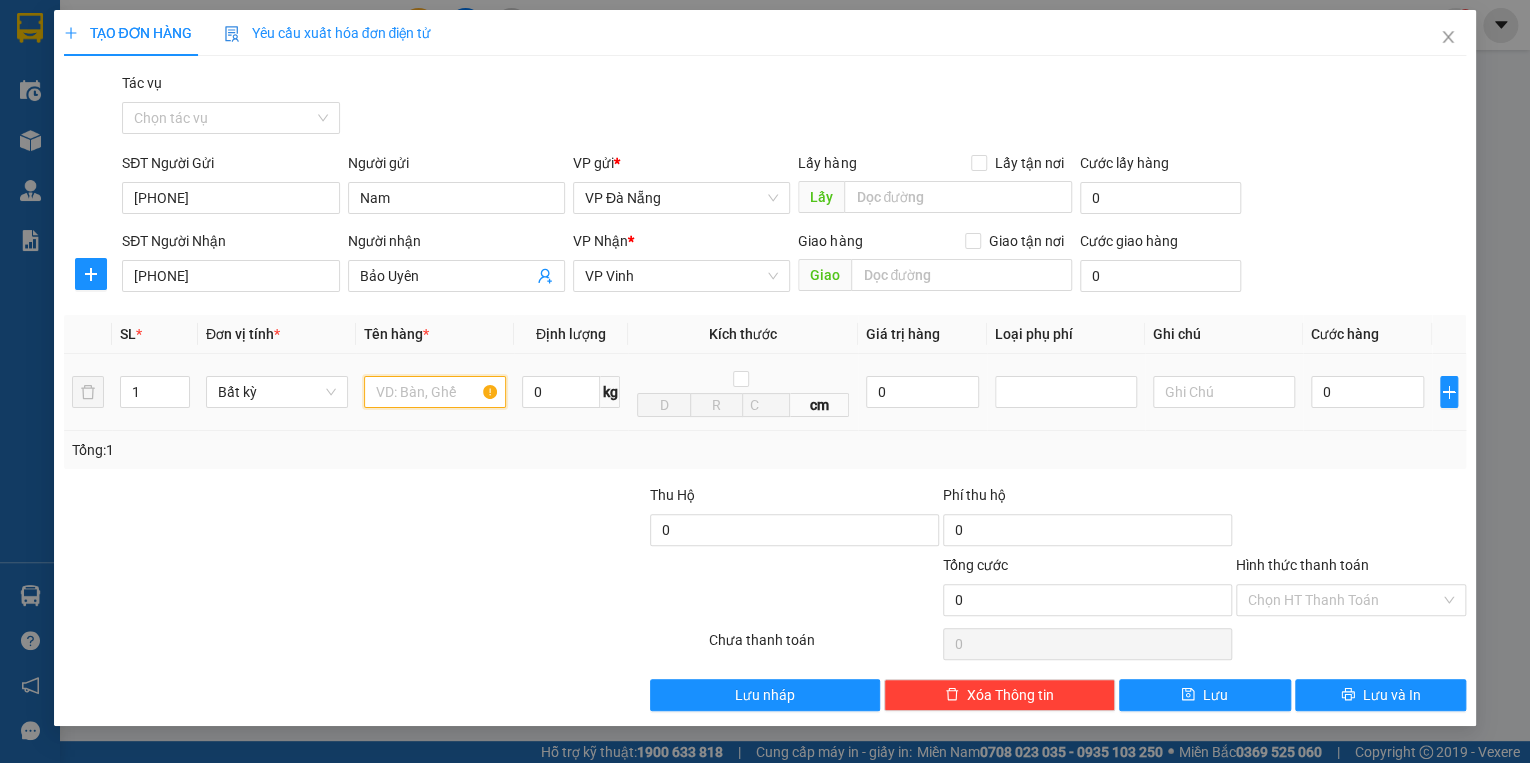 click at bounding box center (435, 392) 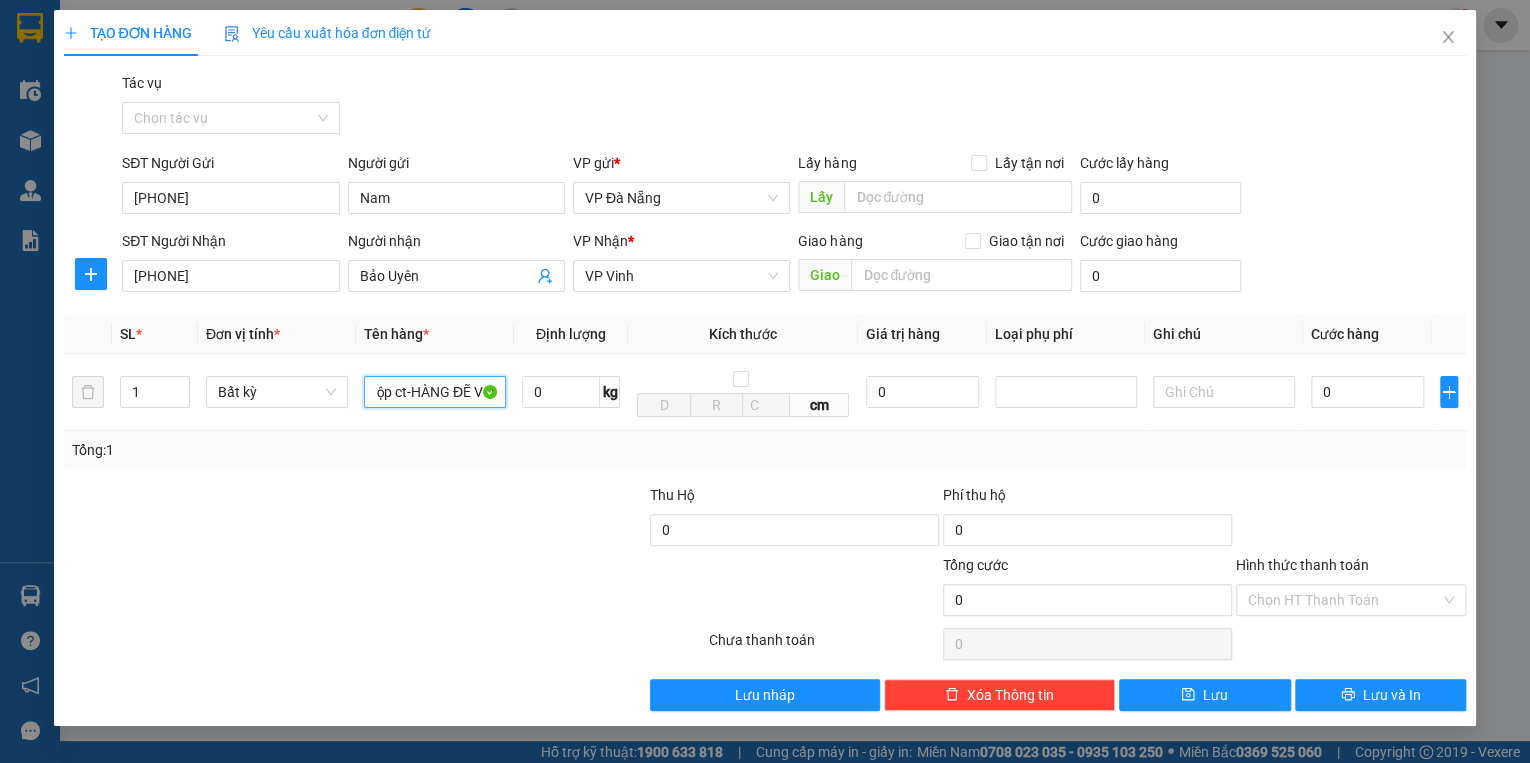 scroll, scrollTop: 0, scrollLeft: 9, axis: horizontal 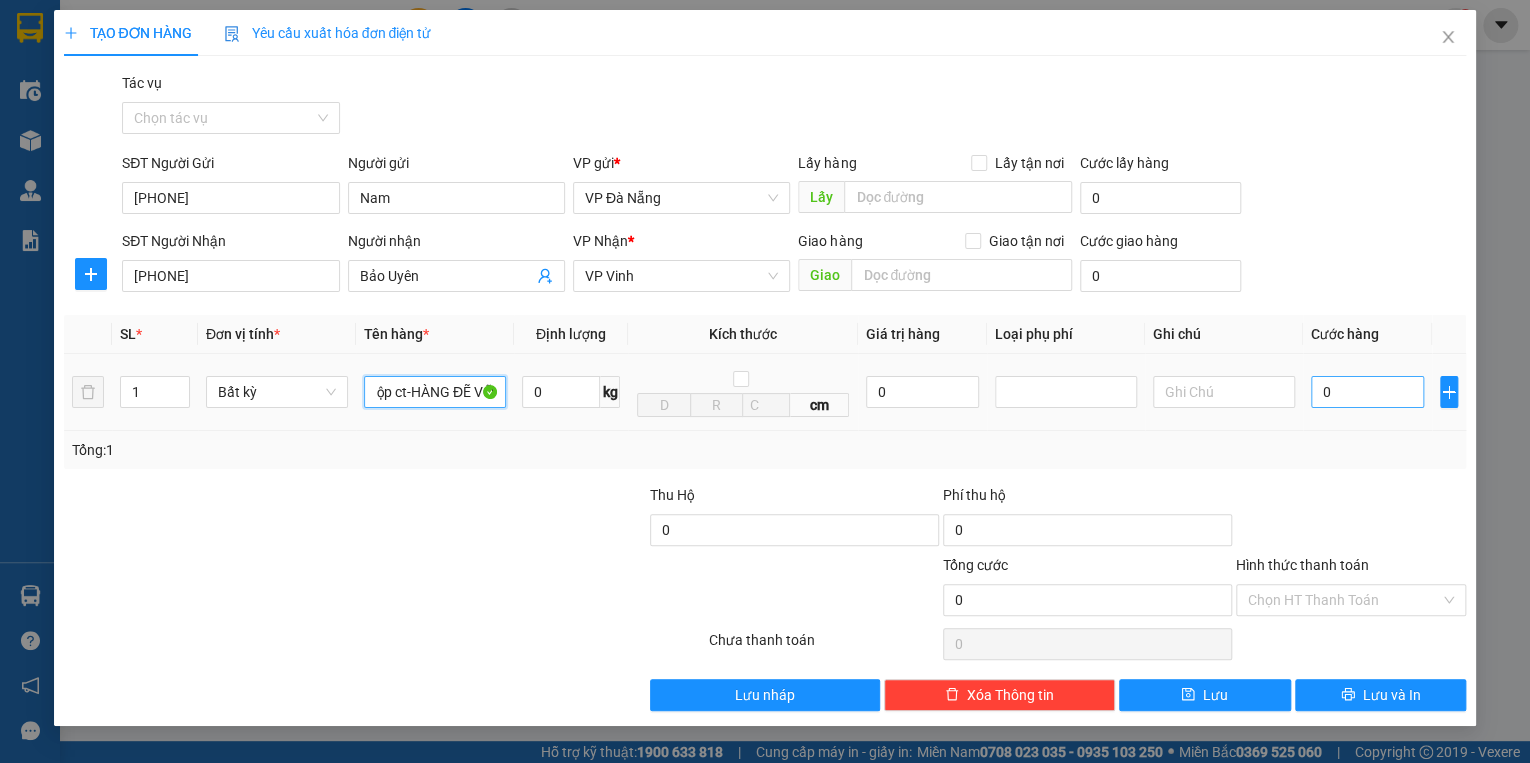 type on "hộp ct-HÀNG ĐẼ VỠ" 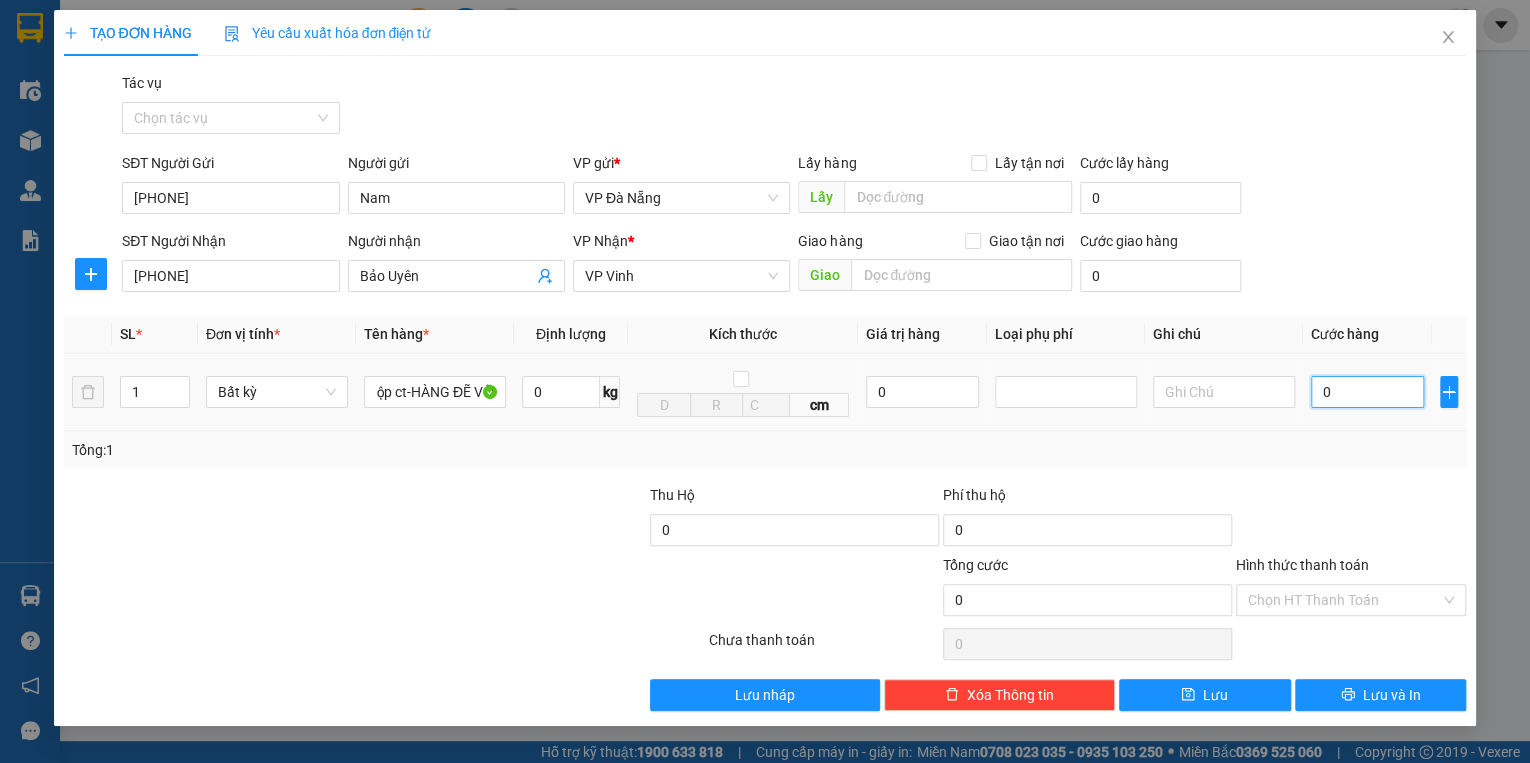 scroll, scrollTop: 0, scrollLeft: 0, axis: both 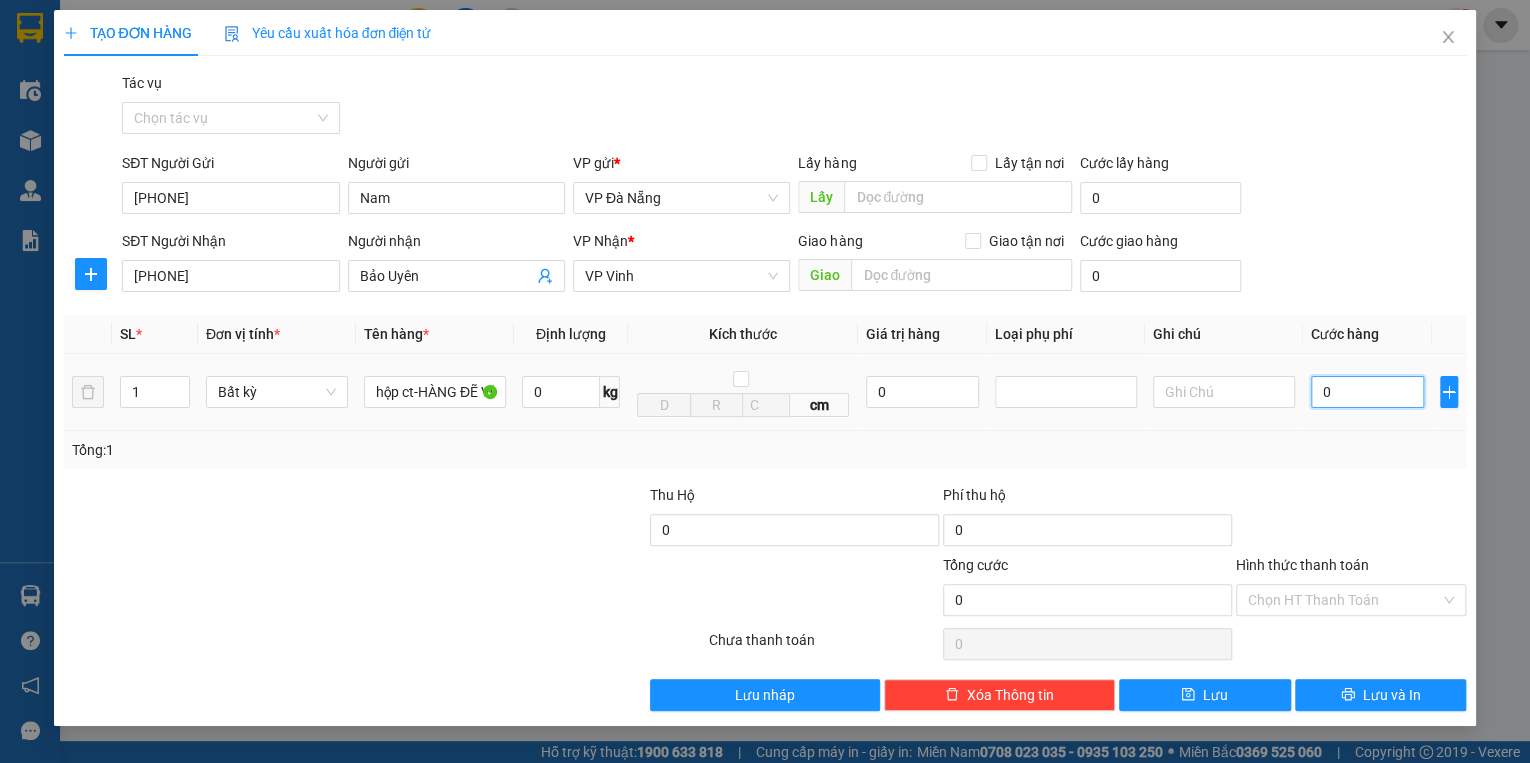 click on "0" at bounding box center (1367, 392) 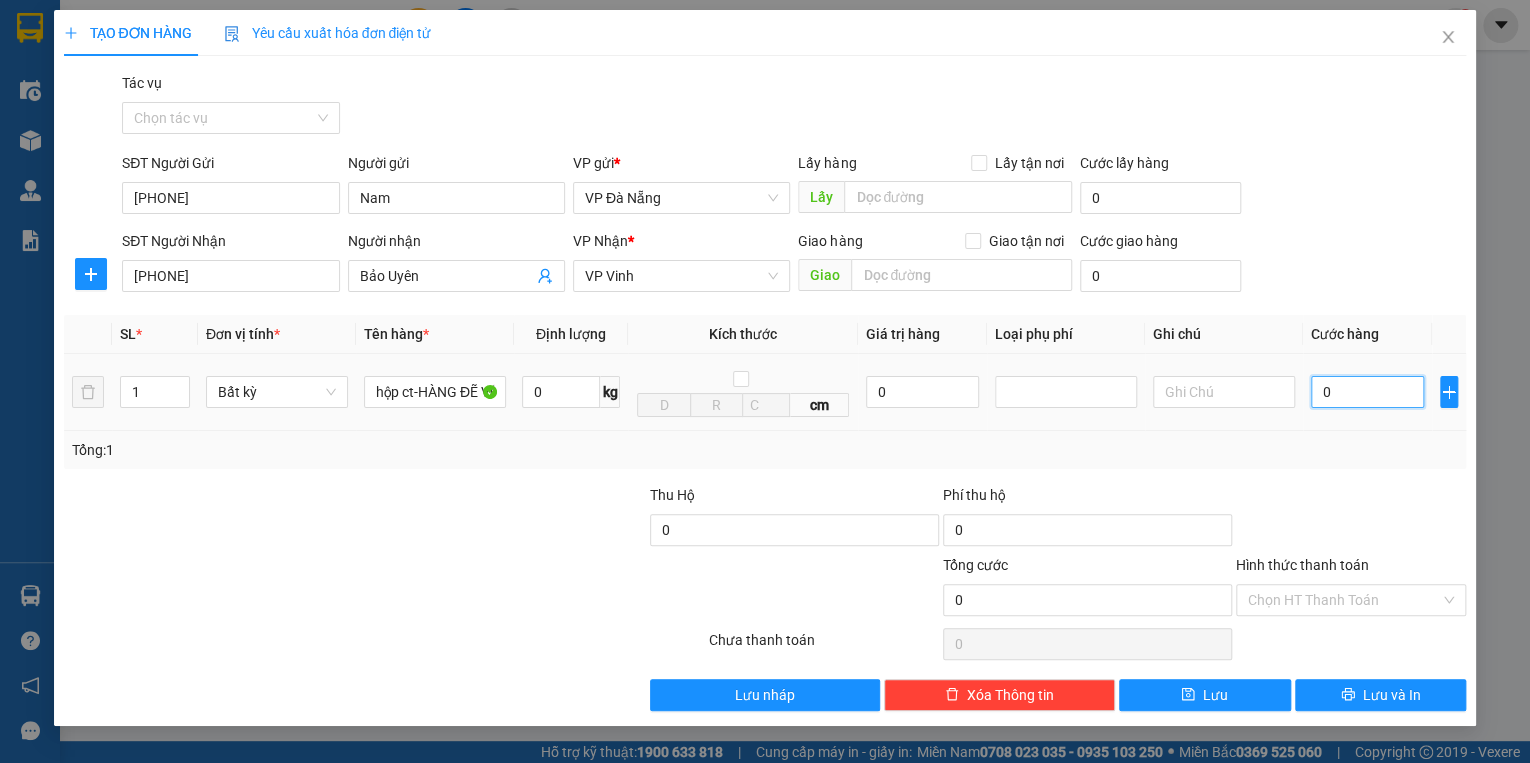 type on "5" 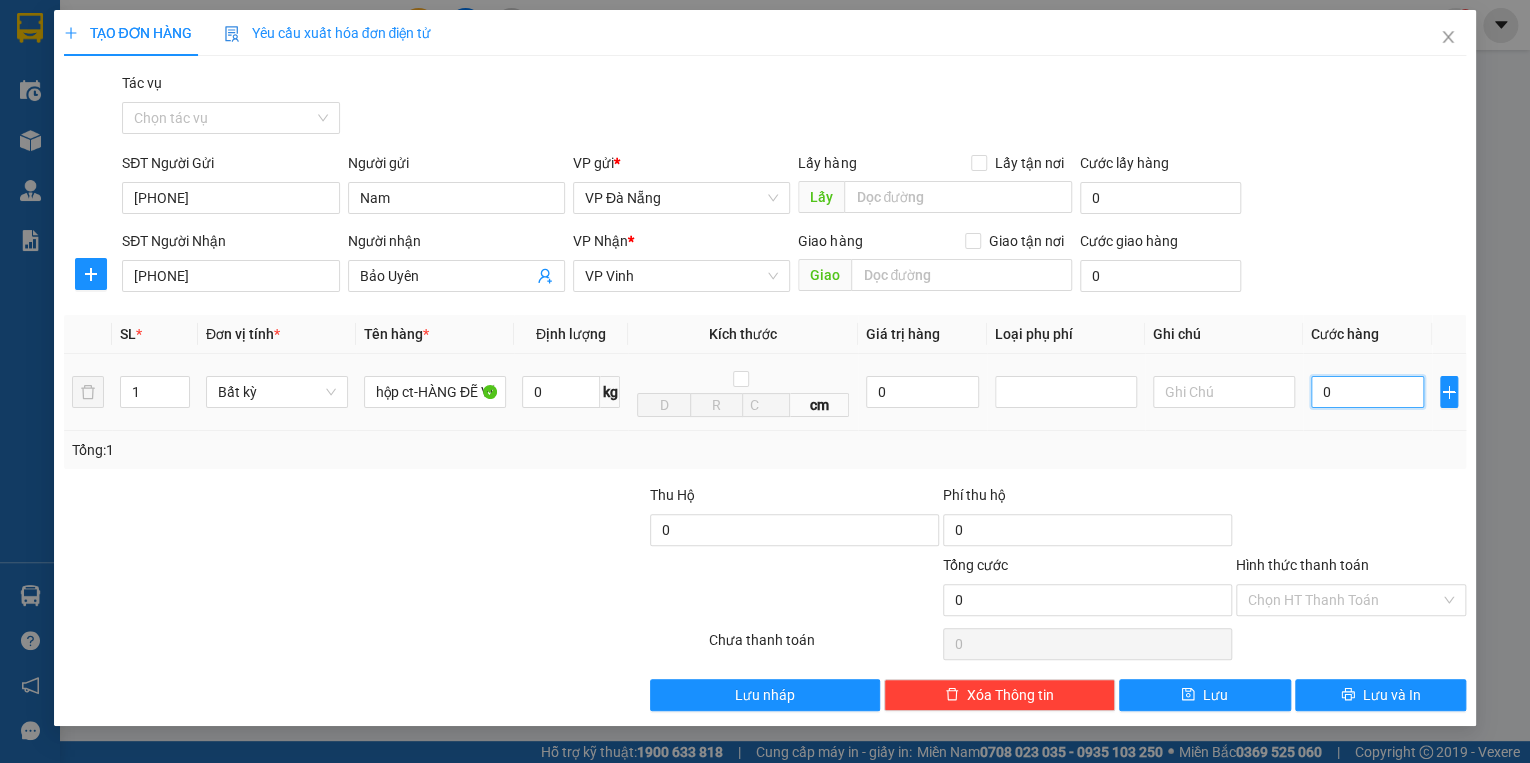 type on "5" 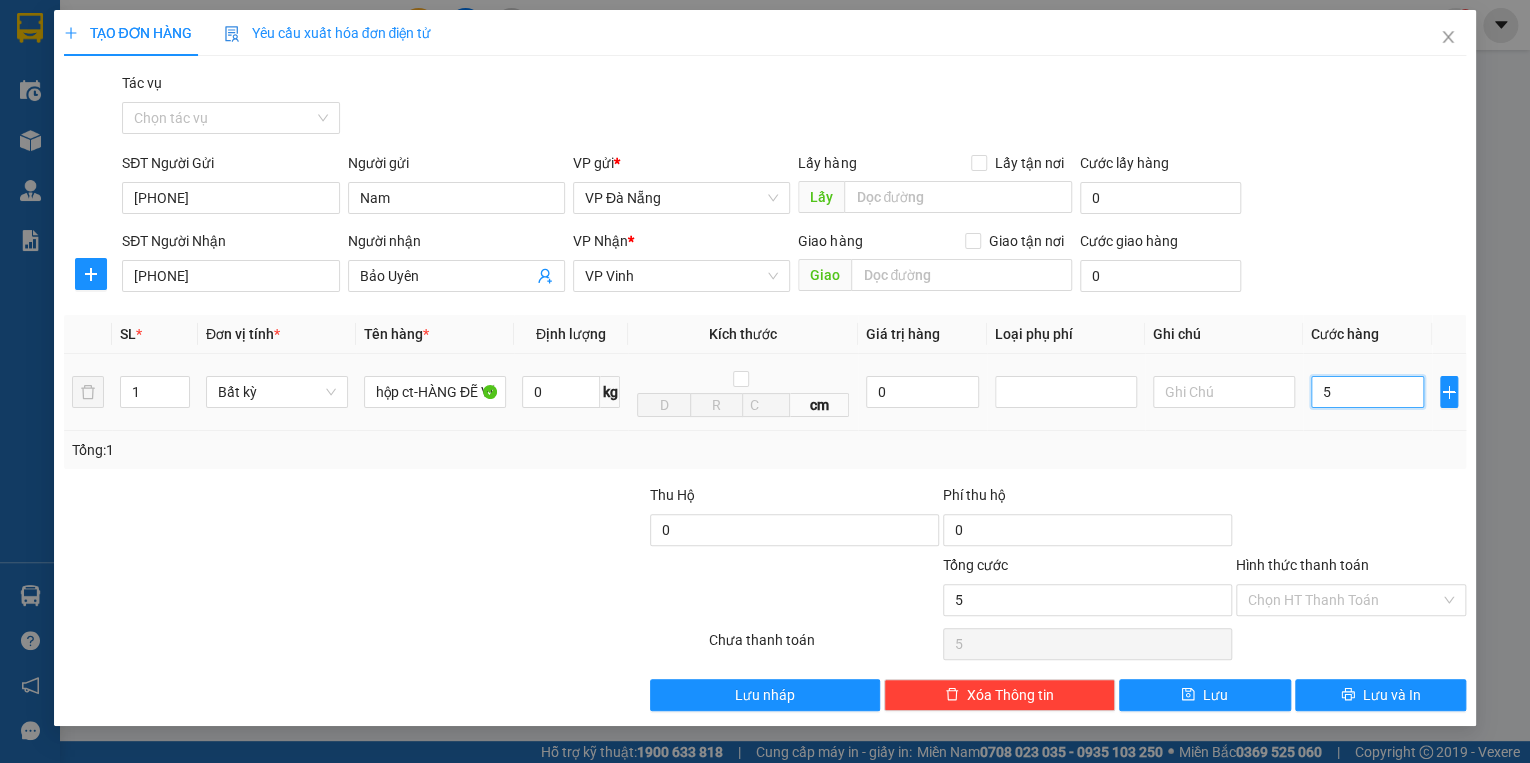type on "50" 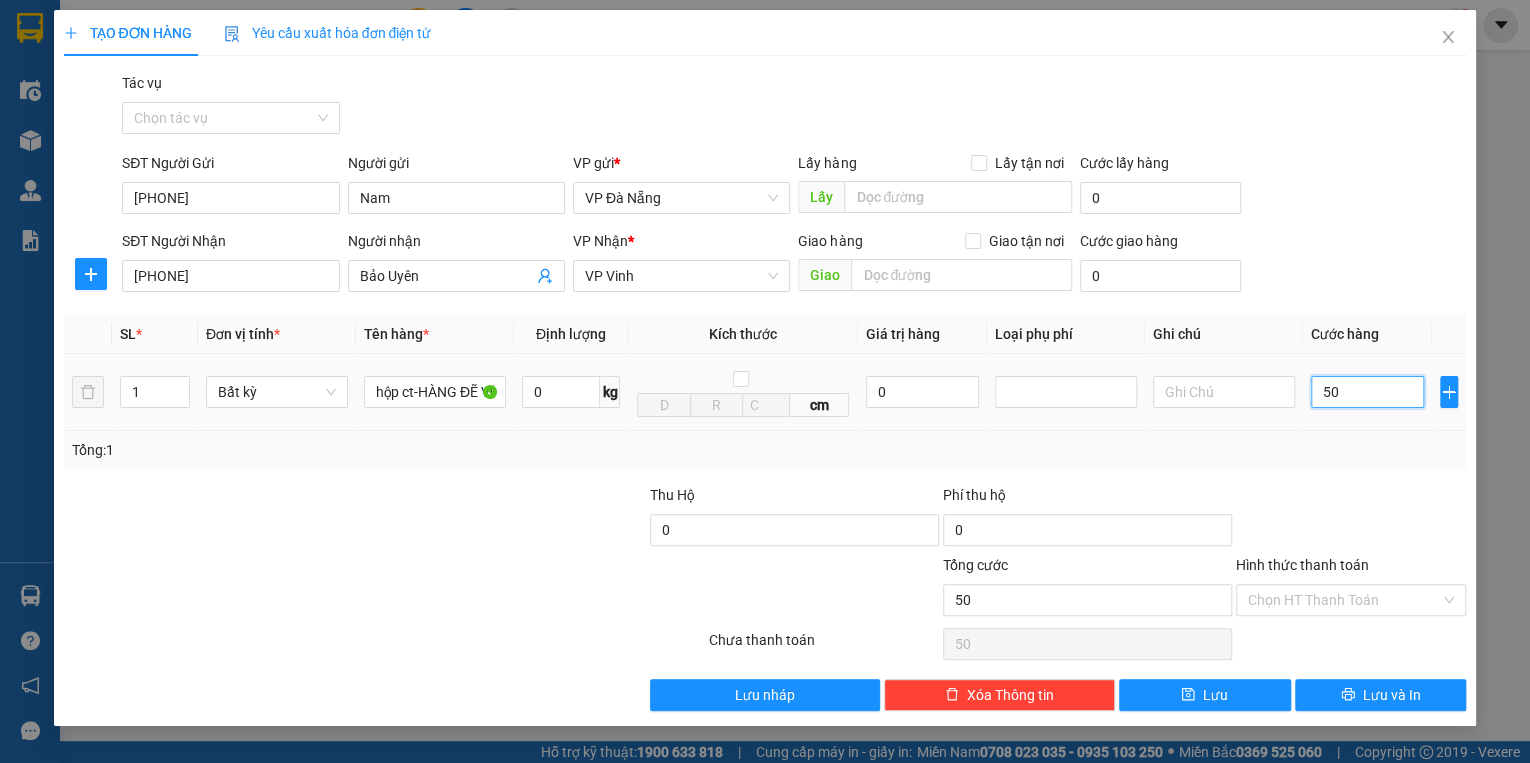 type on "500" 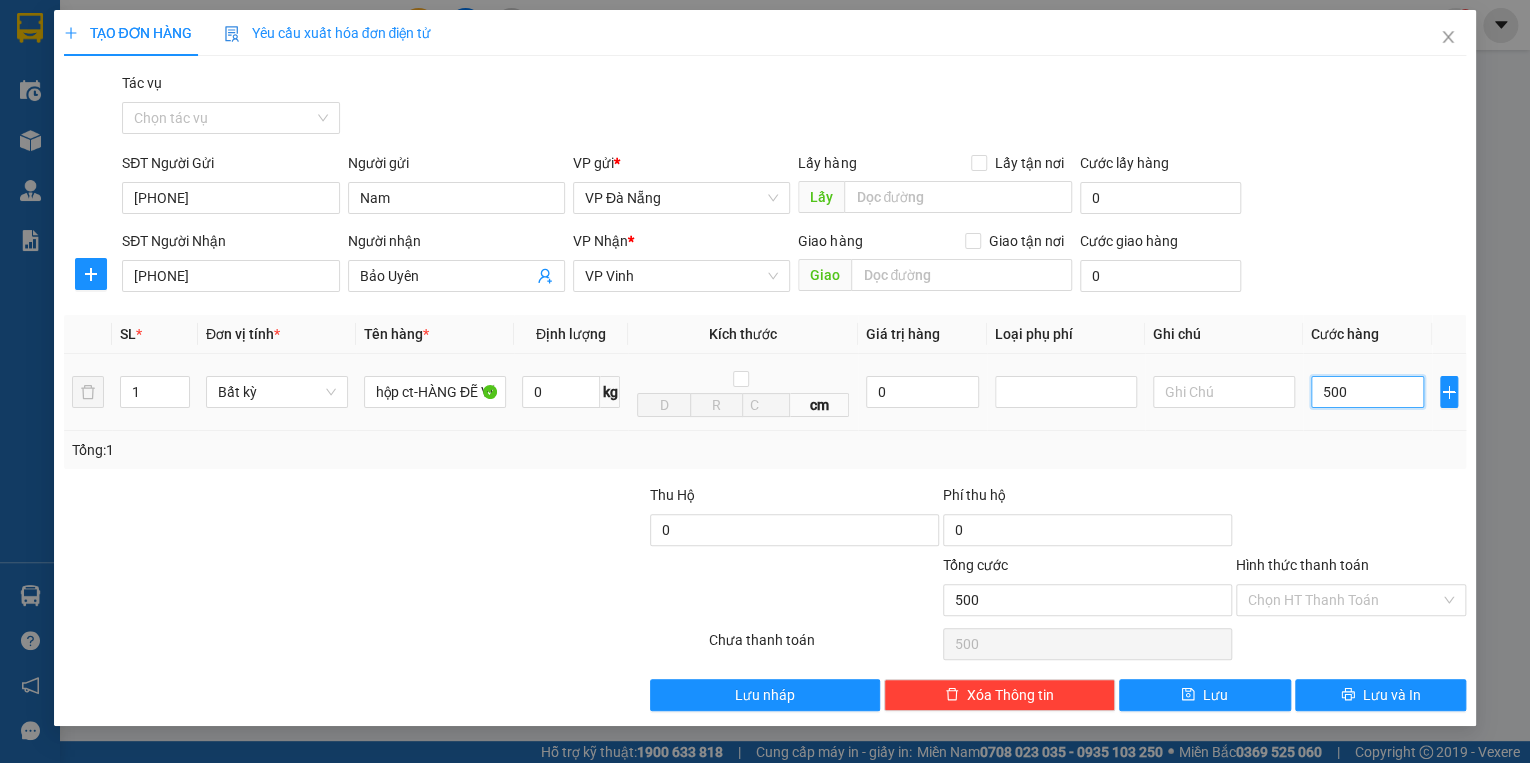 type on "5.000" 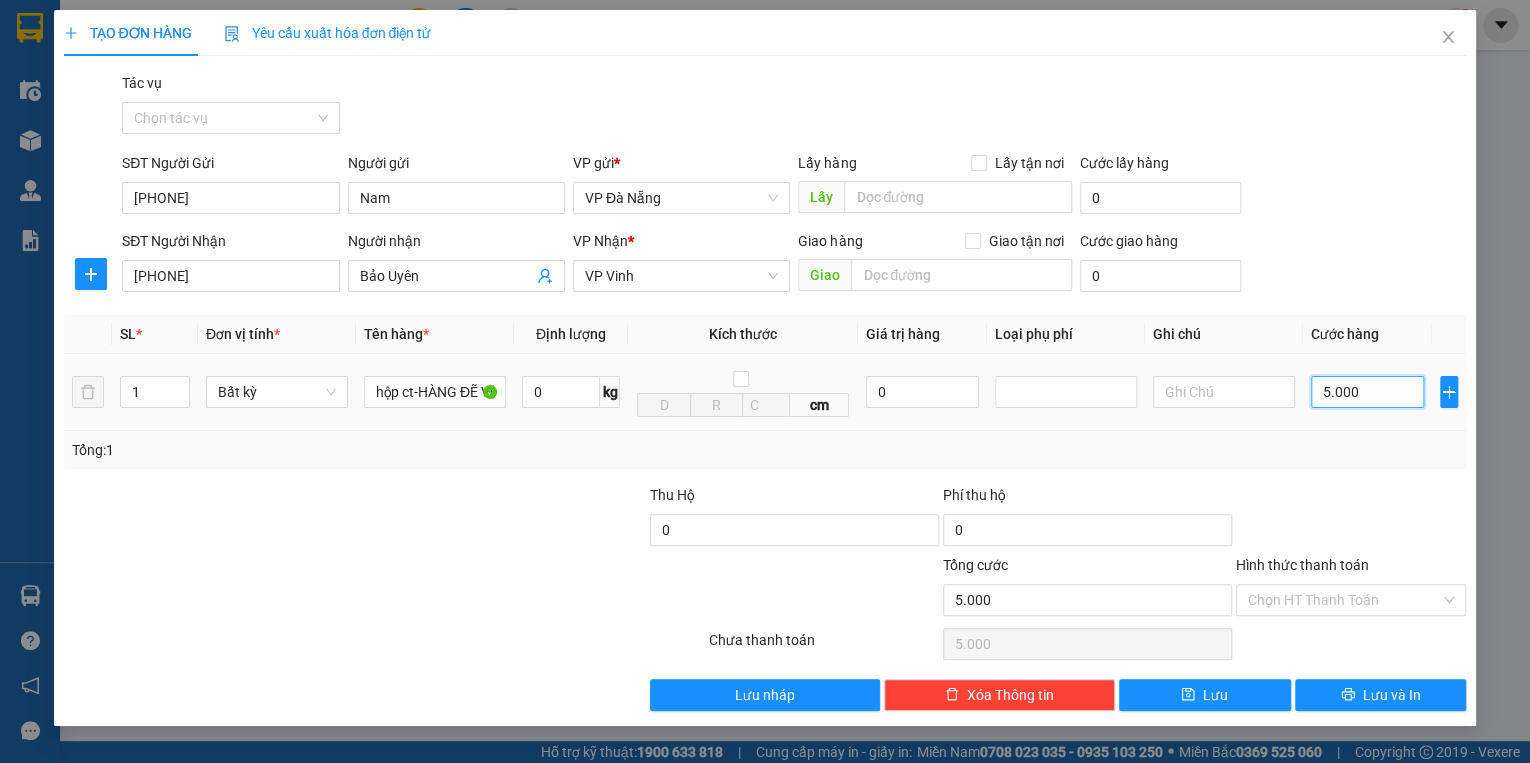 type on "50.000" 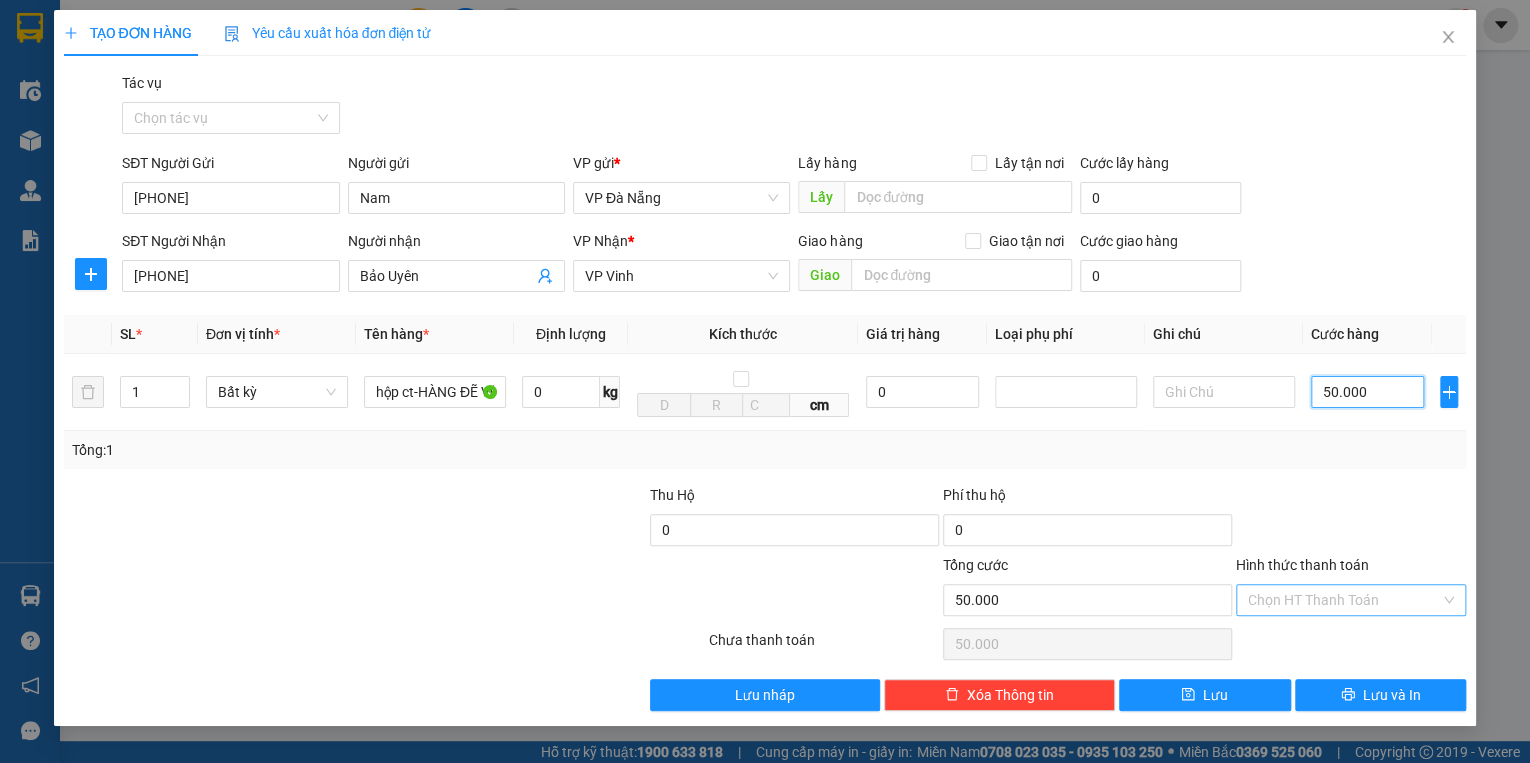 type on "50.000" 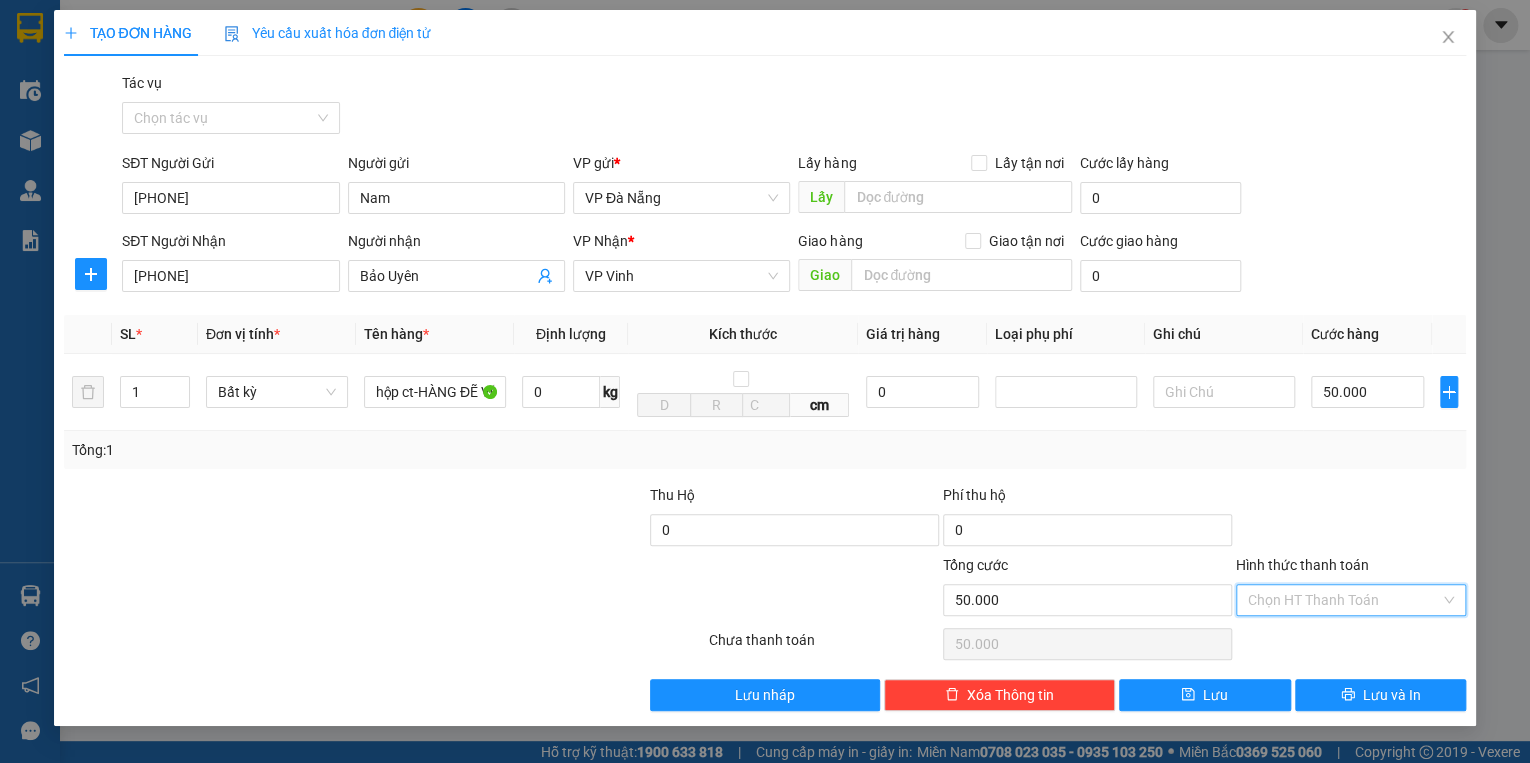 click on "Hình thức thanh toán" at bounding box center (1344, 600) 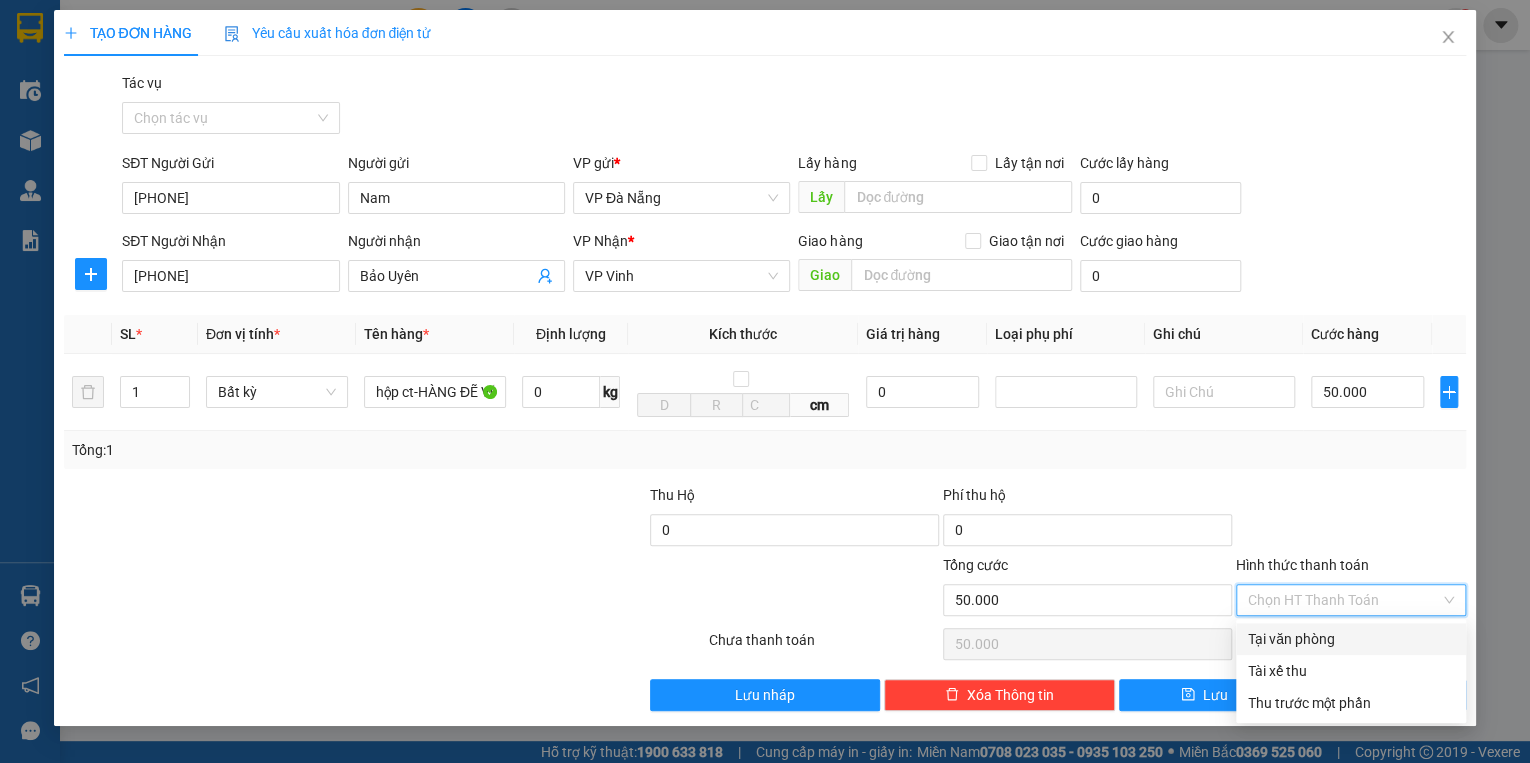 click on "Tại văn phòng" at bounding box center [1351, 639] 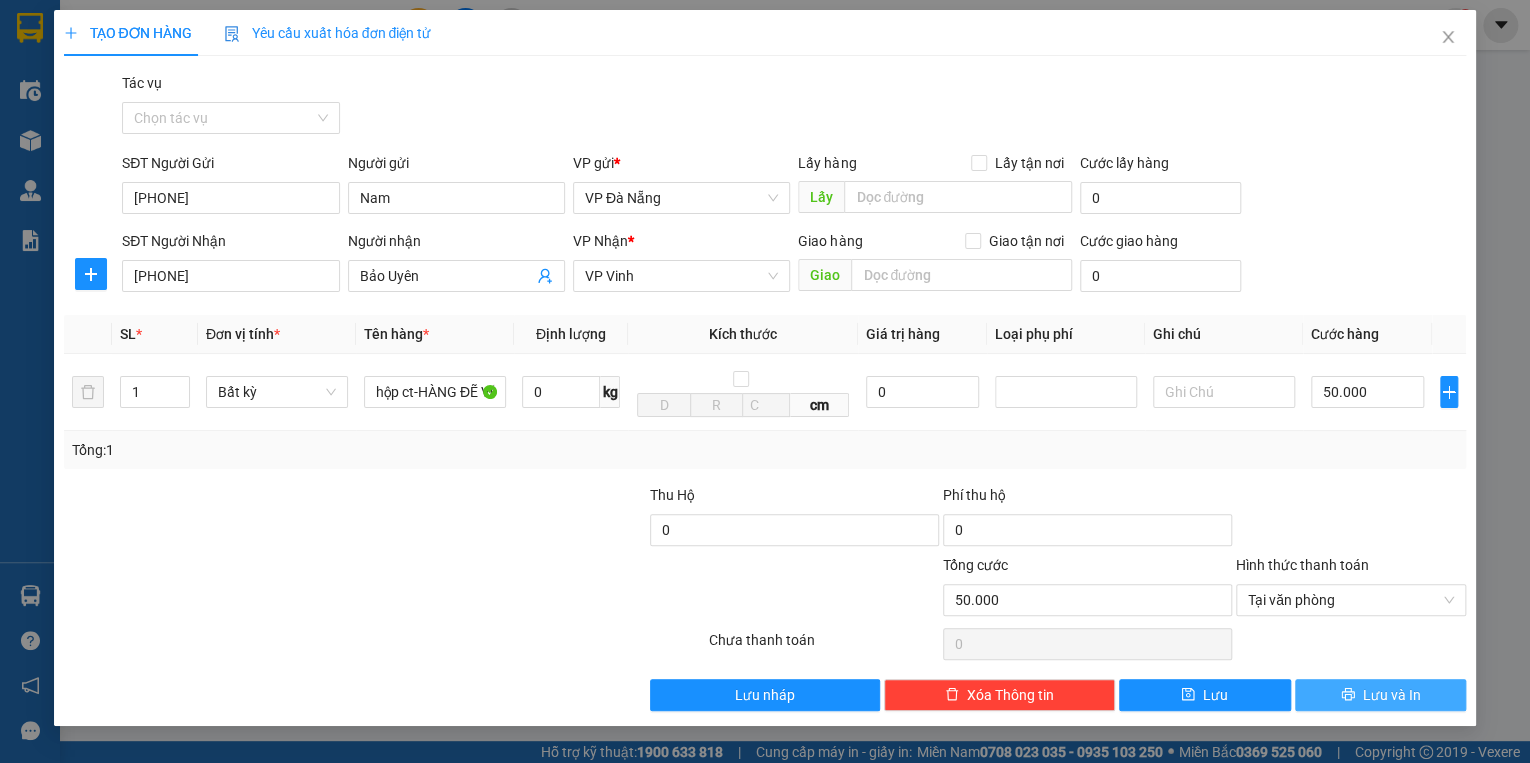 click on "Lưu và In" at bounding box center [1392, 695] 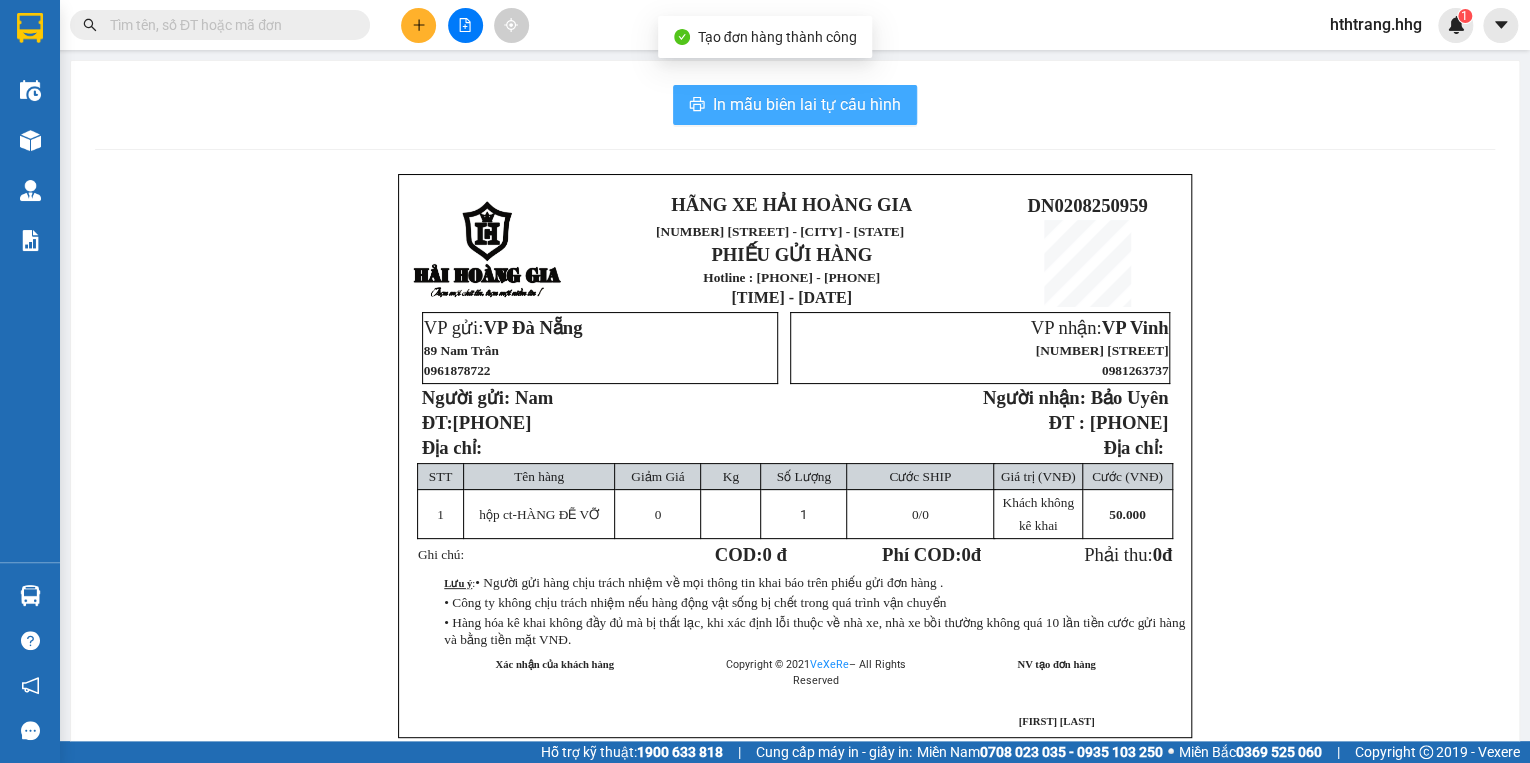 click on "In mẫu biên lai tự cấu hình" at bounding box center [807, 104] 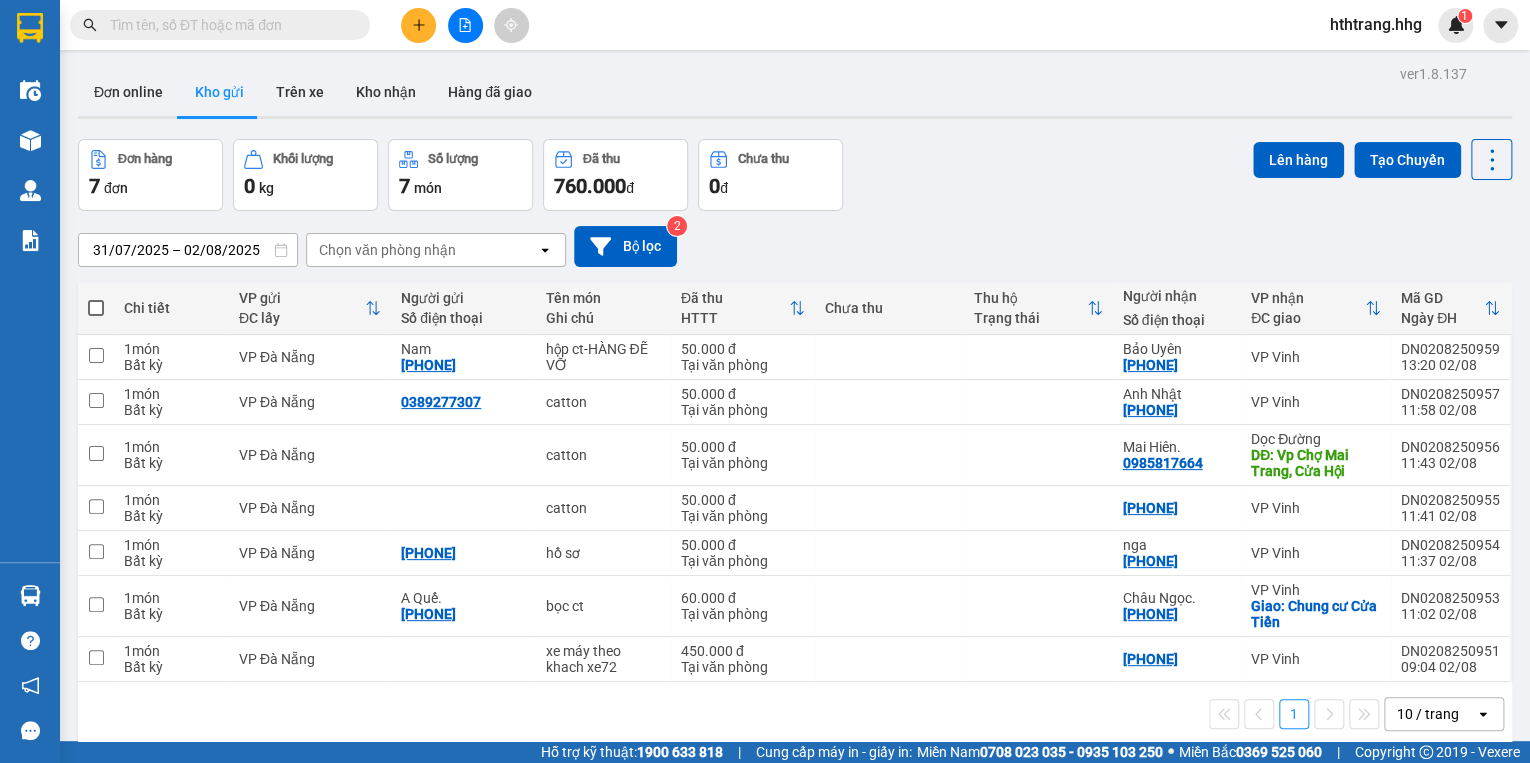 click on "hthtrang.hhg" at bounding box center [1376, 24] 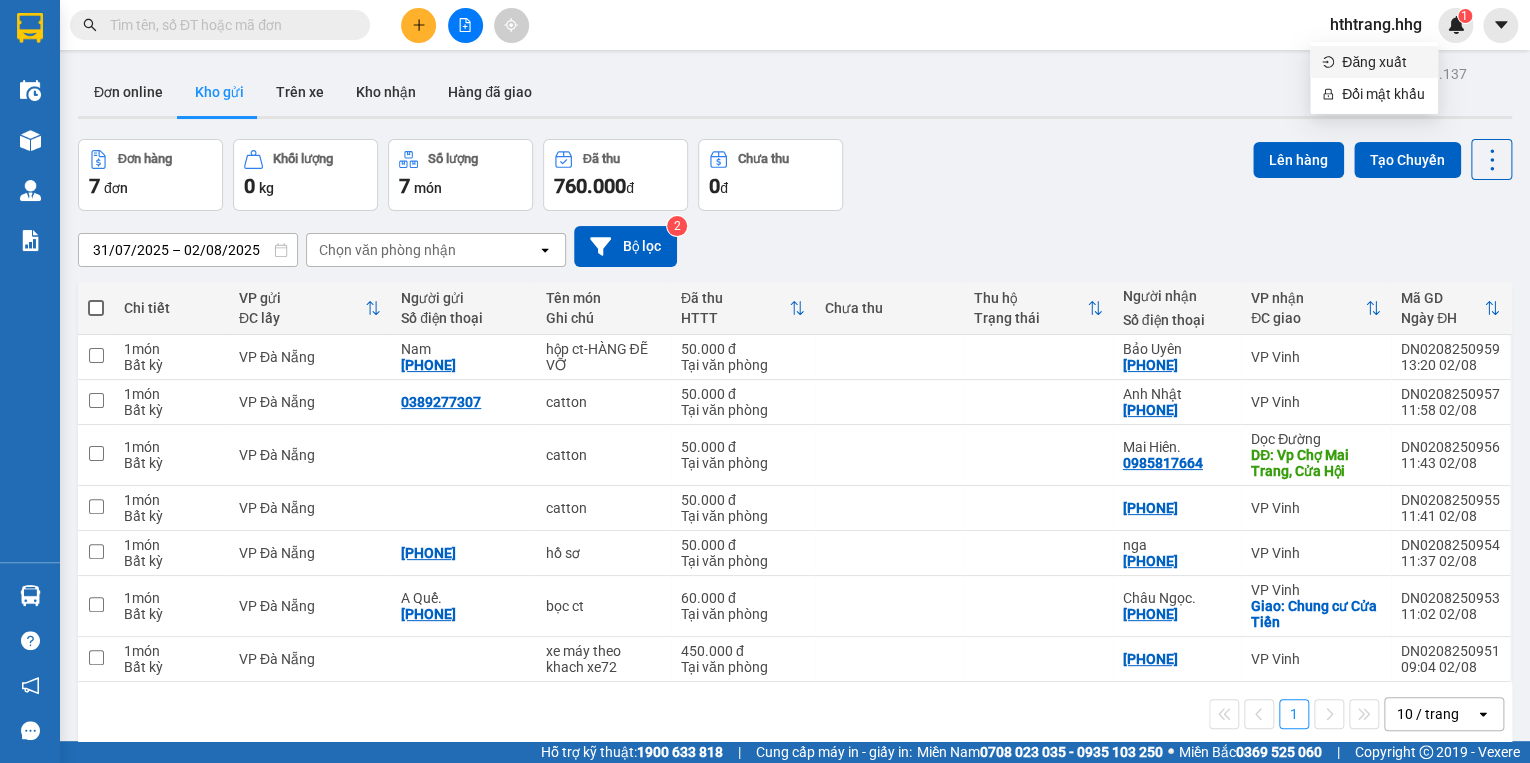 click on "Đăng xuất" at bounding box center [1384, 62] 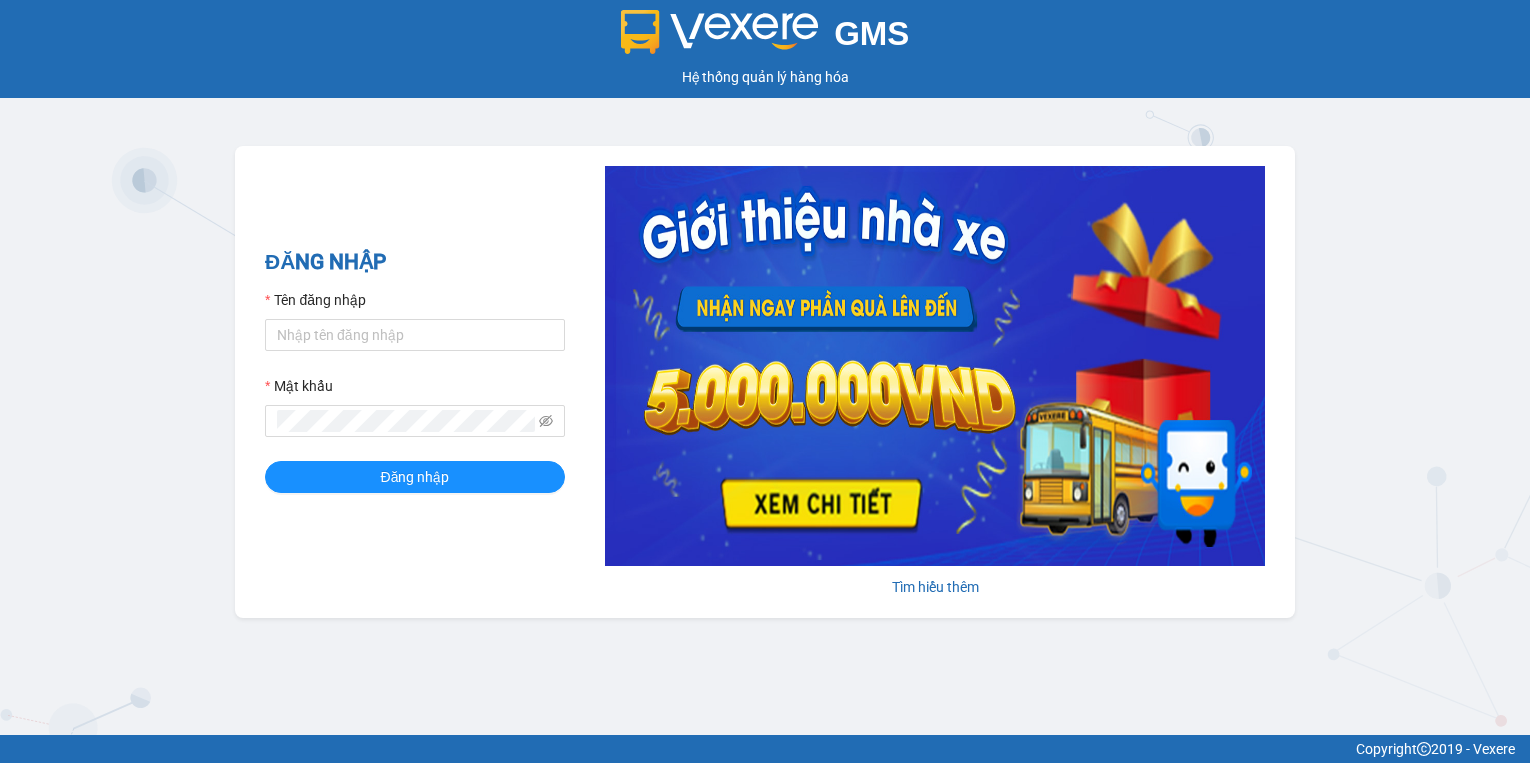 scroll, scrollTop: 0, scrollLeft: 0, axis: both 